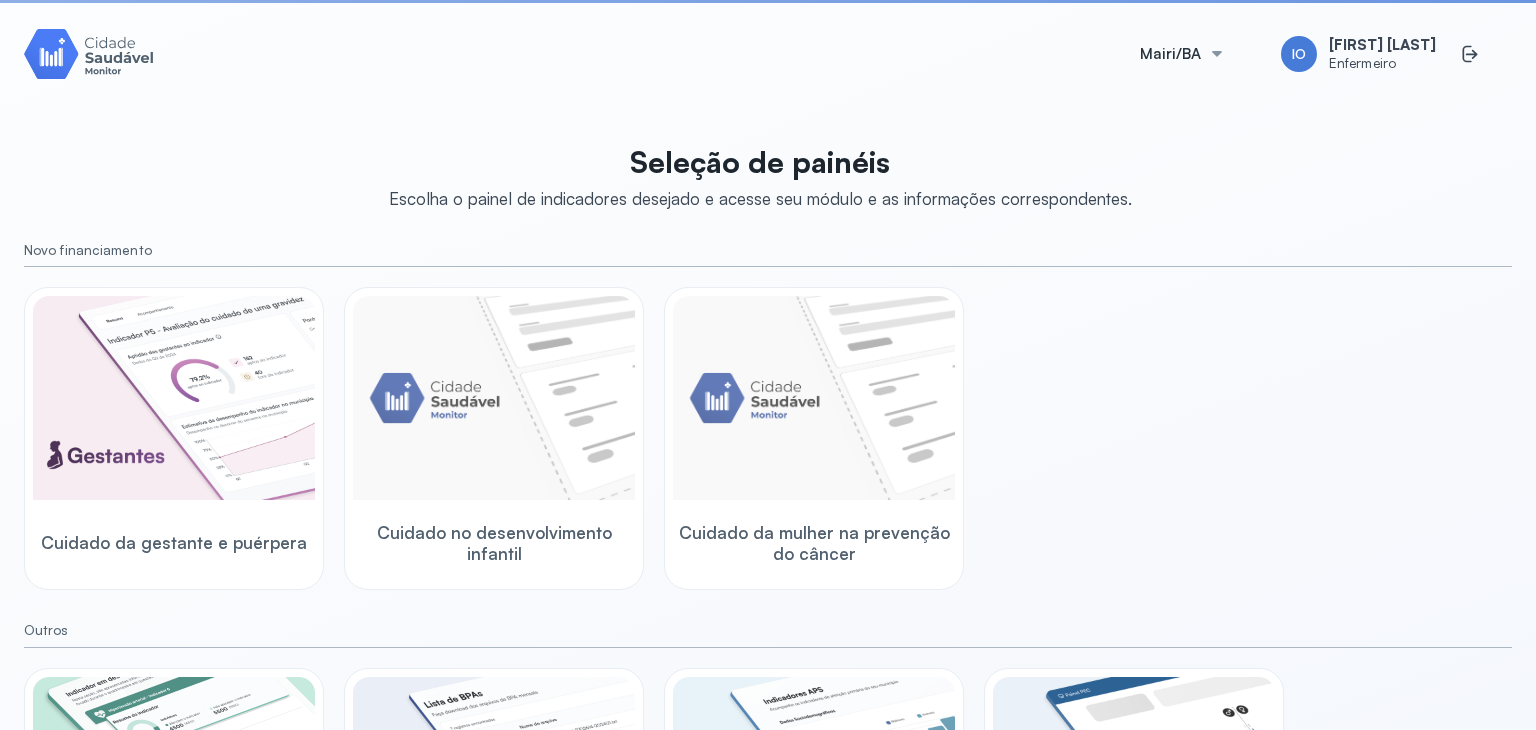 scroll, scrollTop: 0, scrollLeft: 0, axis: both 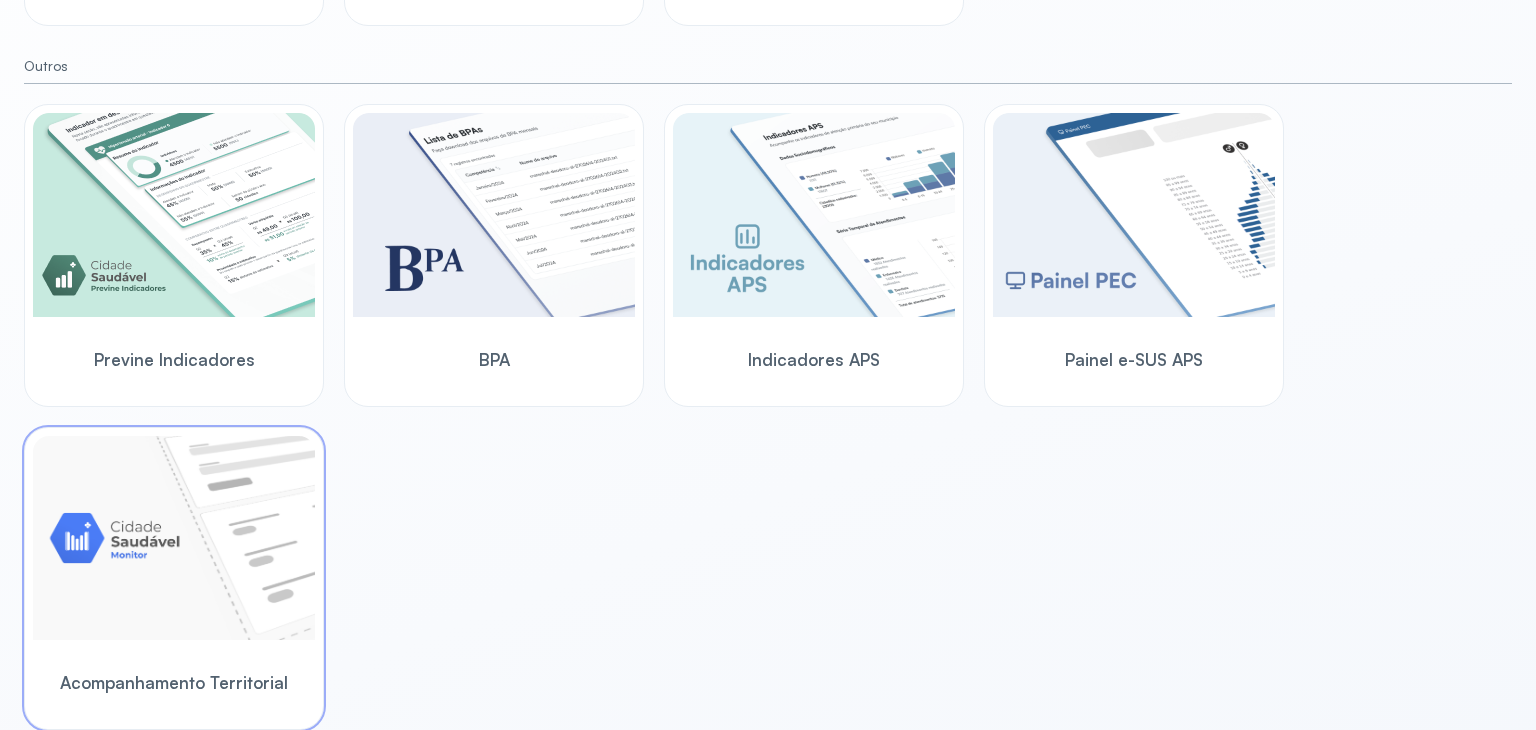 click at bounding box center (174, 538) 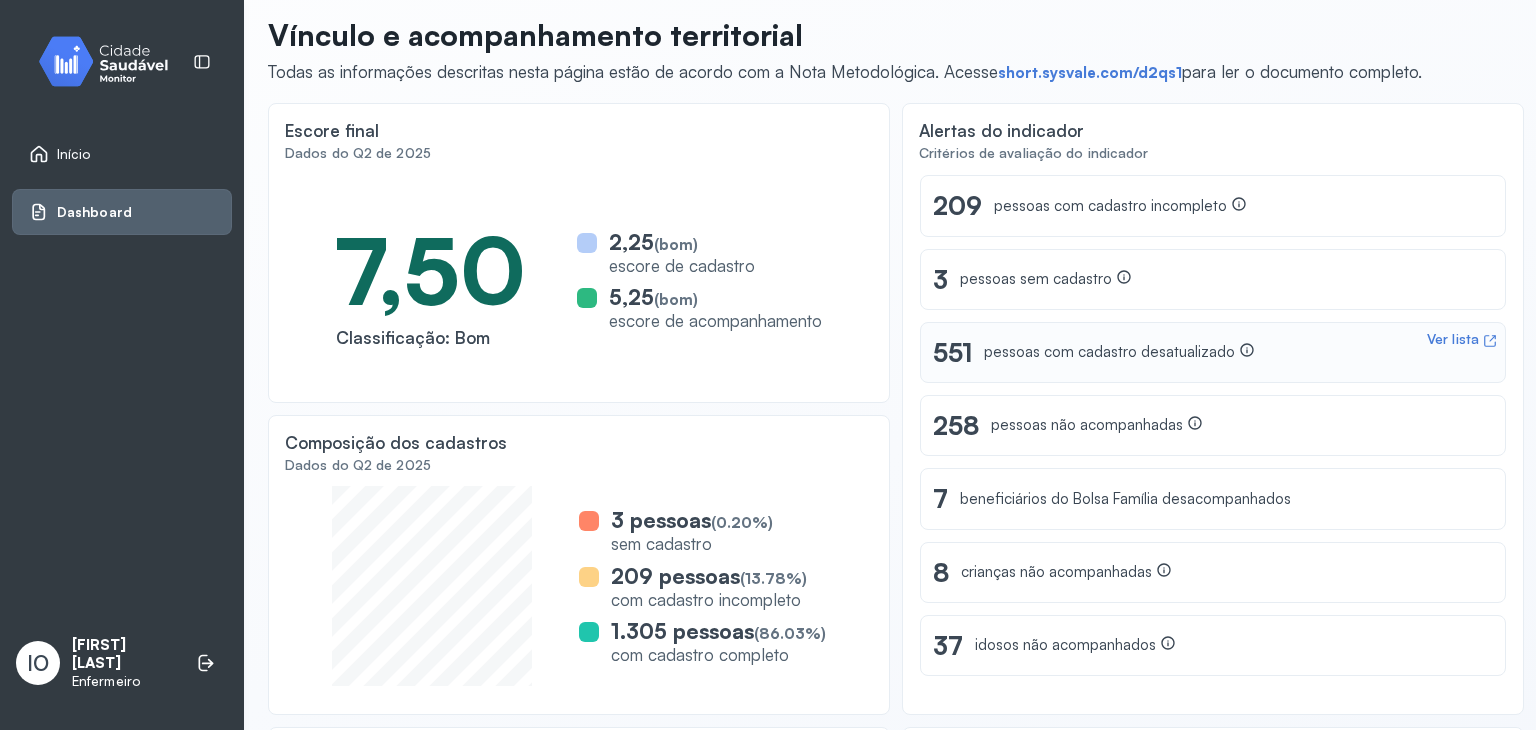 scroll, scrollTop: 86, scrollLeft: 0, axis: vertical 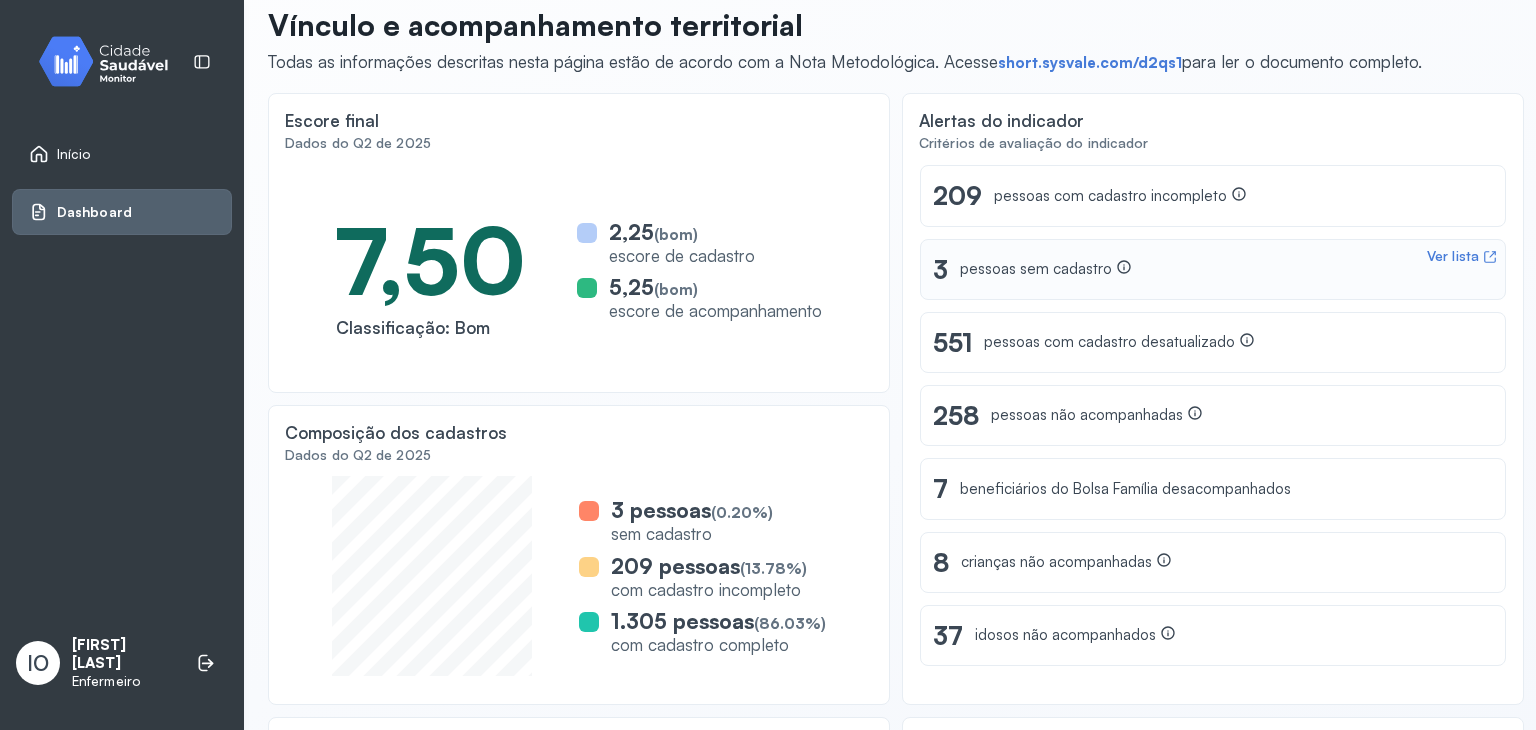 click on "Ver lista" at bounding box center [1453, 256] 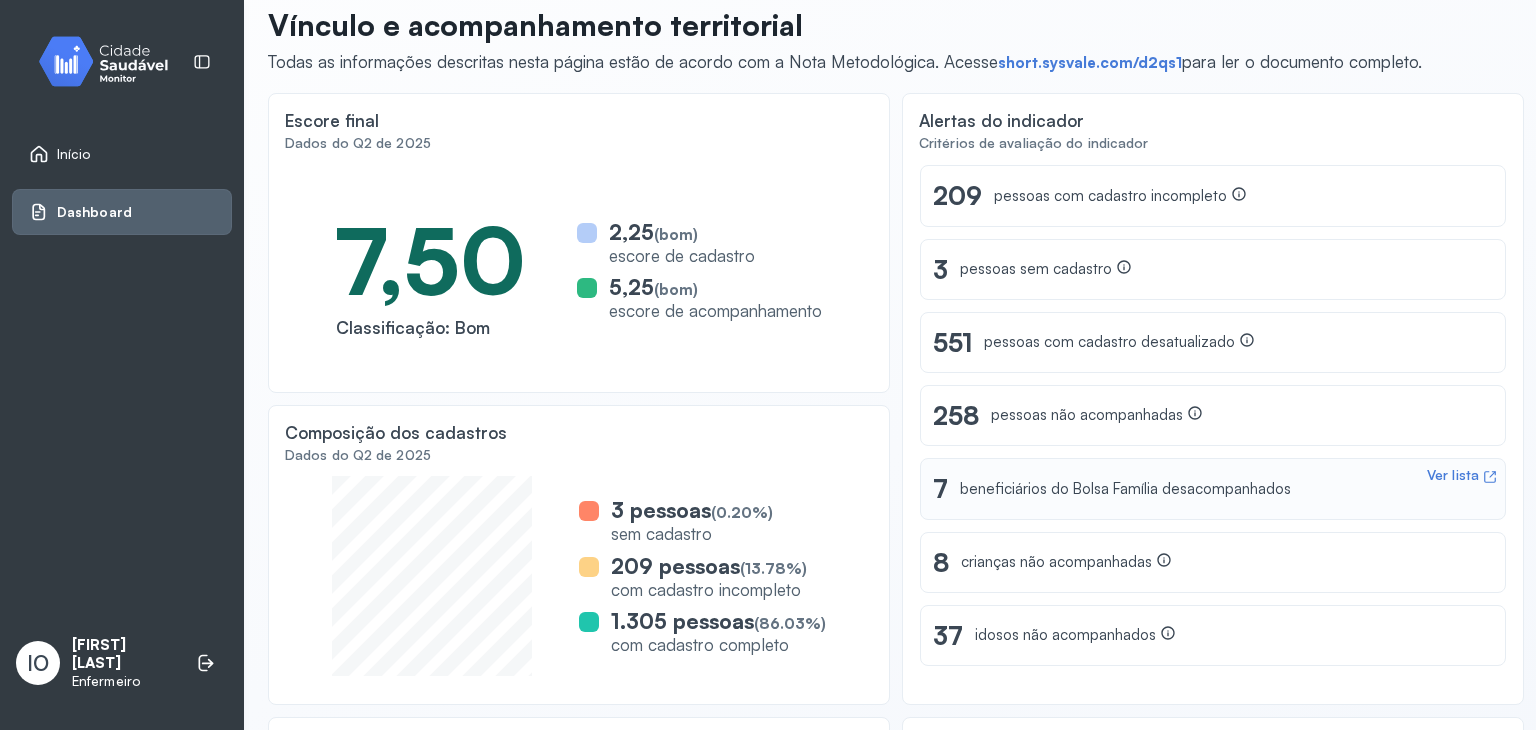 click on "Ver lista  7 beneficiários do Bolsa Família desacompanhados" at bounding box center [1213, 488] 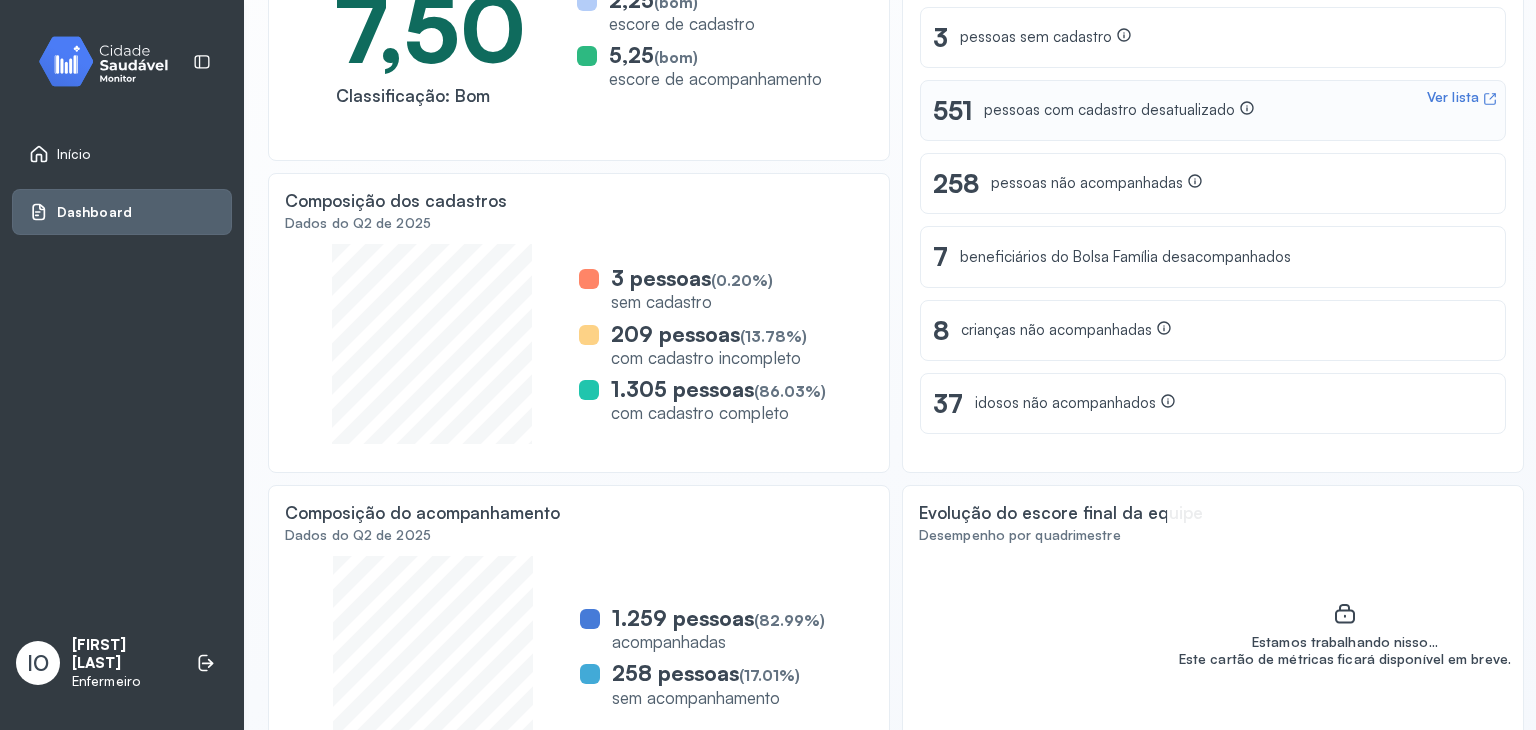 scroll, scrollTop: 286, scrollLeft: 0, axis: vertical 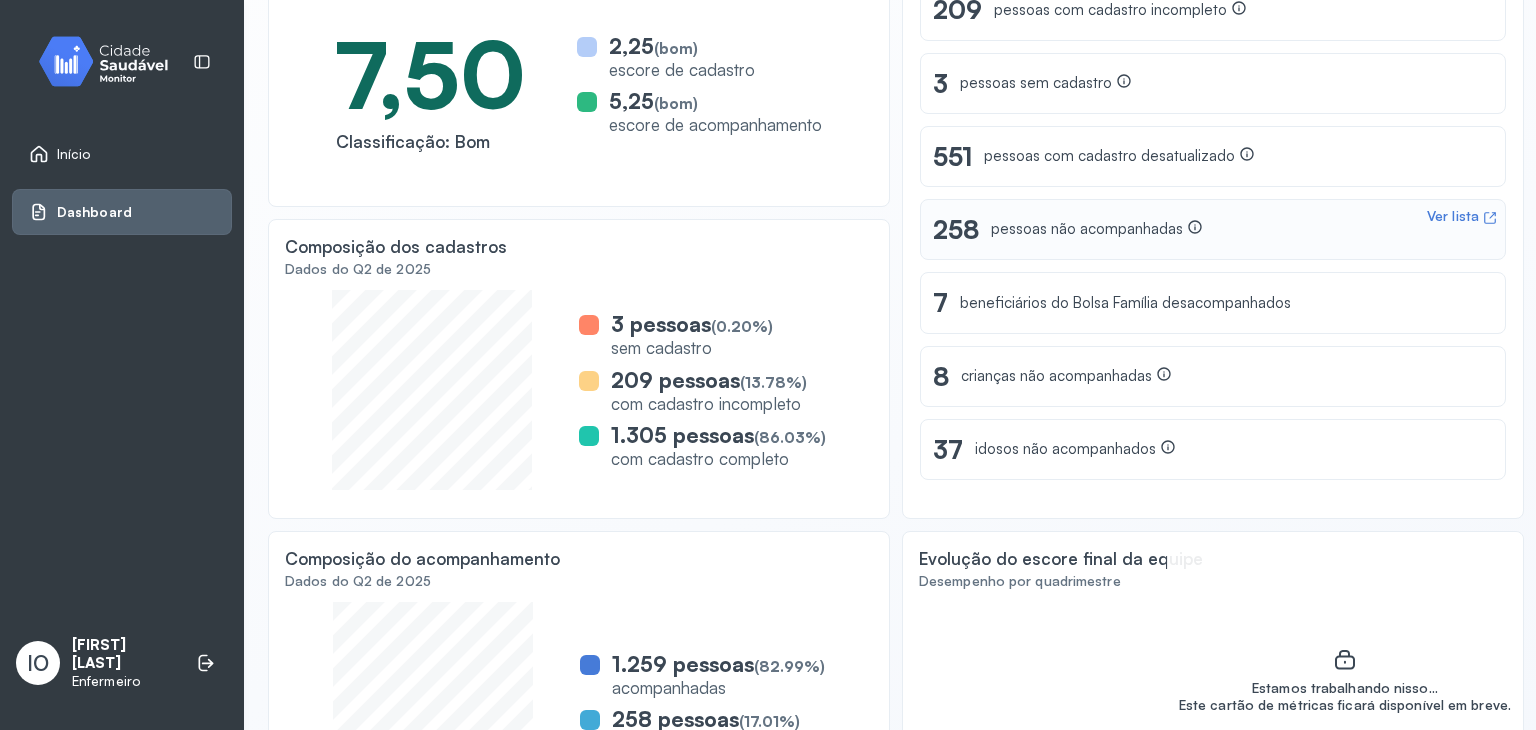 click 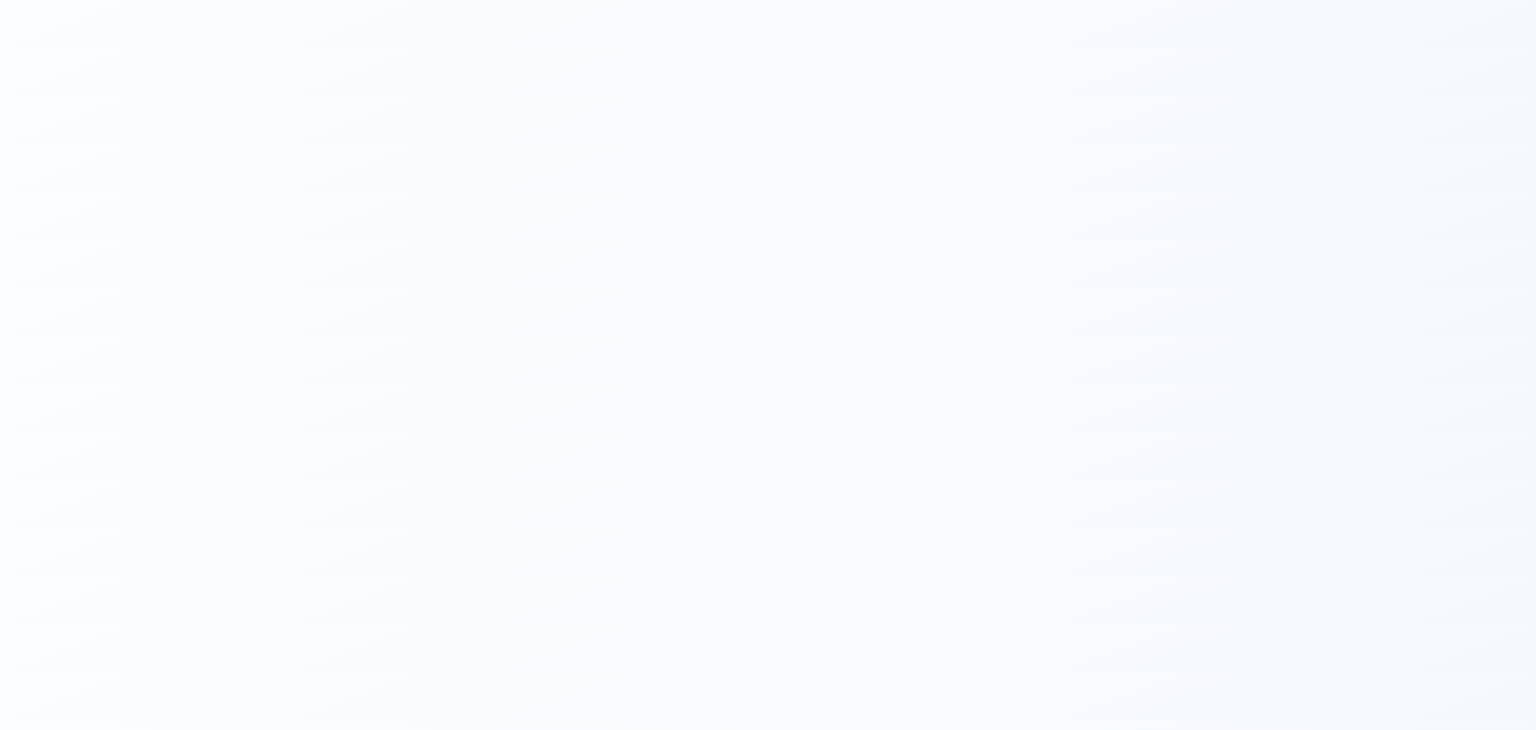 scroll, scrollTop: 0, scrollLeft: 0, axis: both 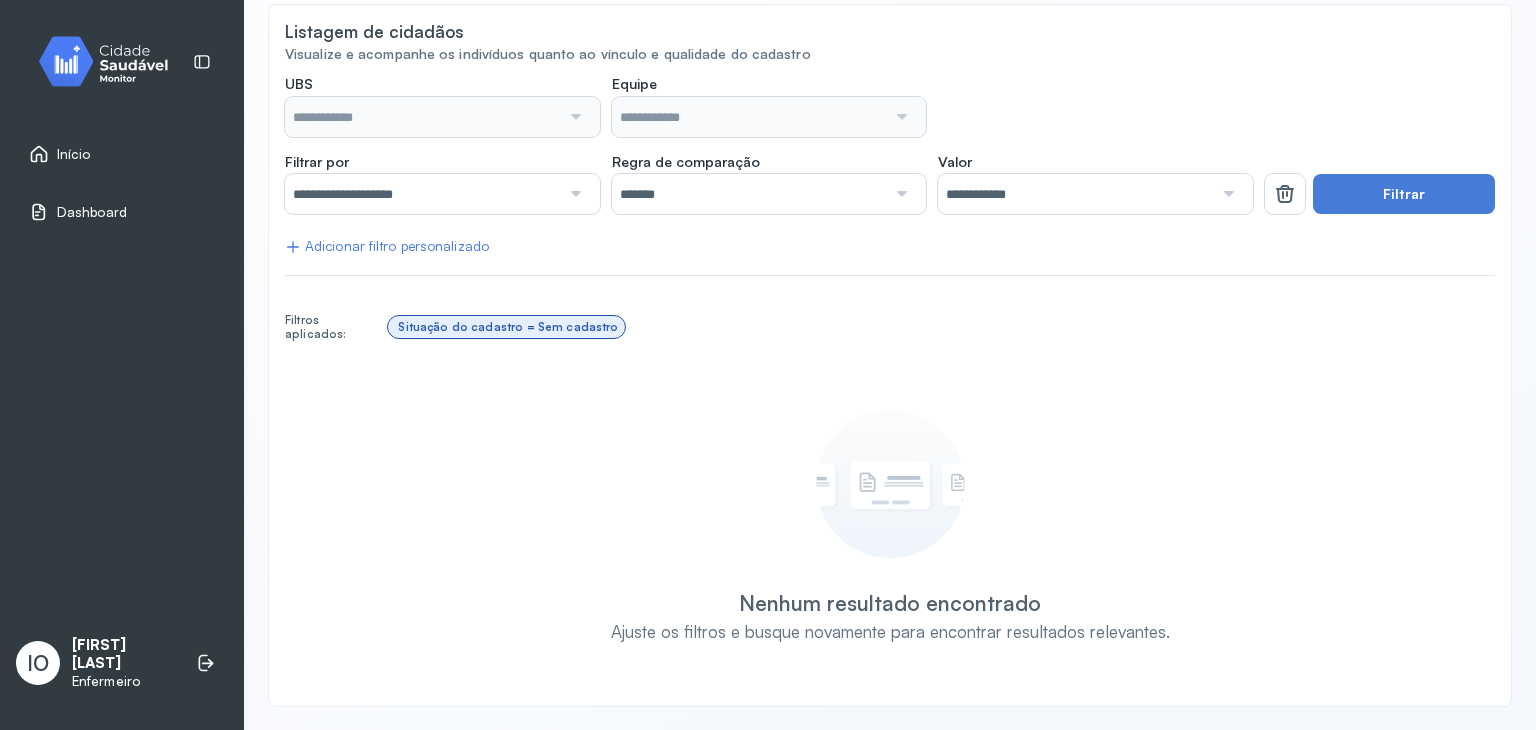 type on "**********" 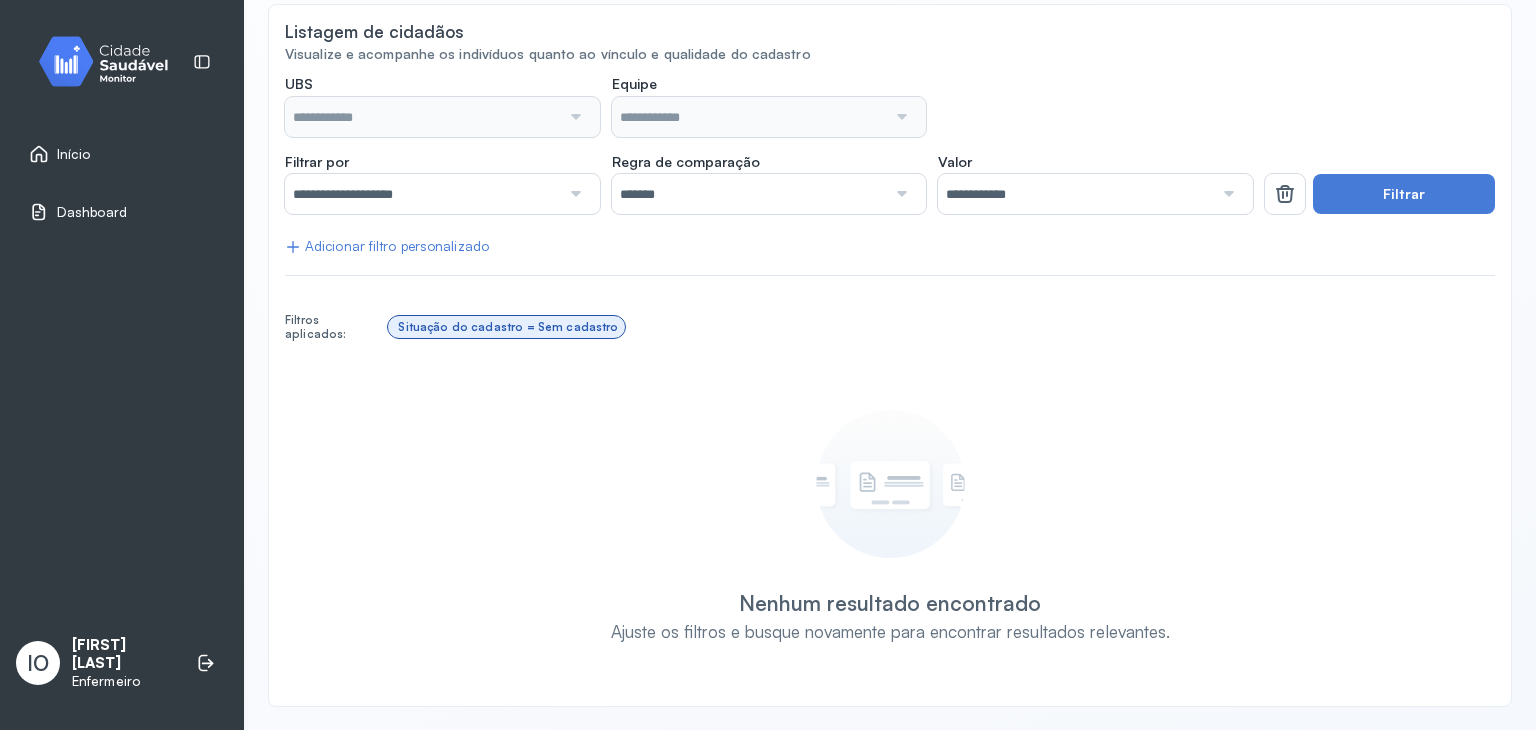 type on "**********" 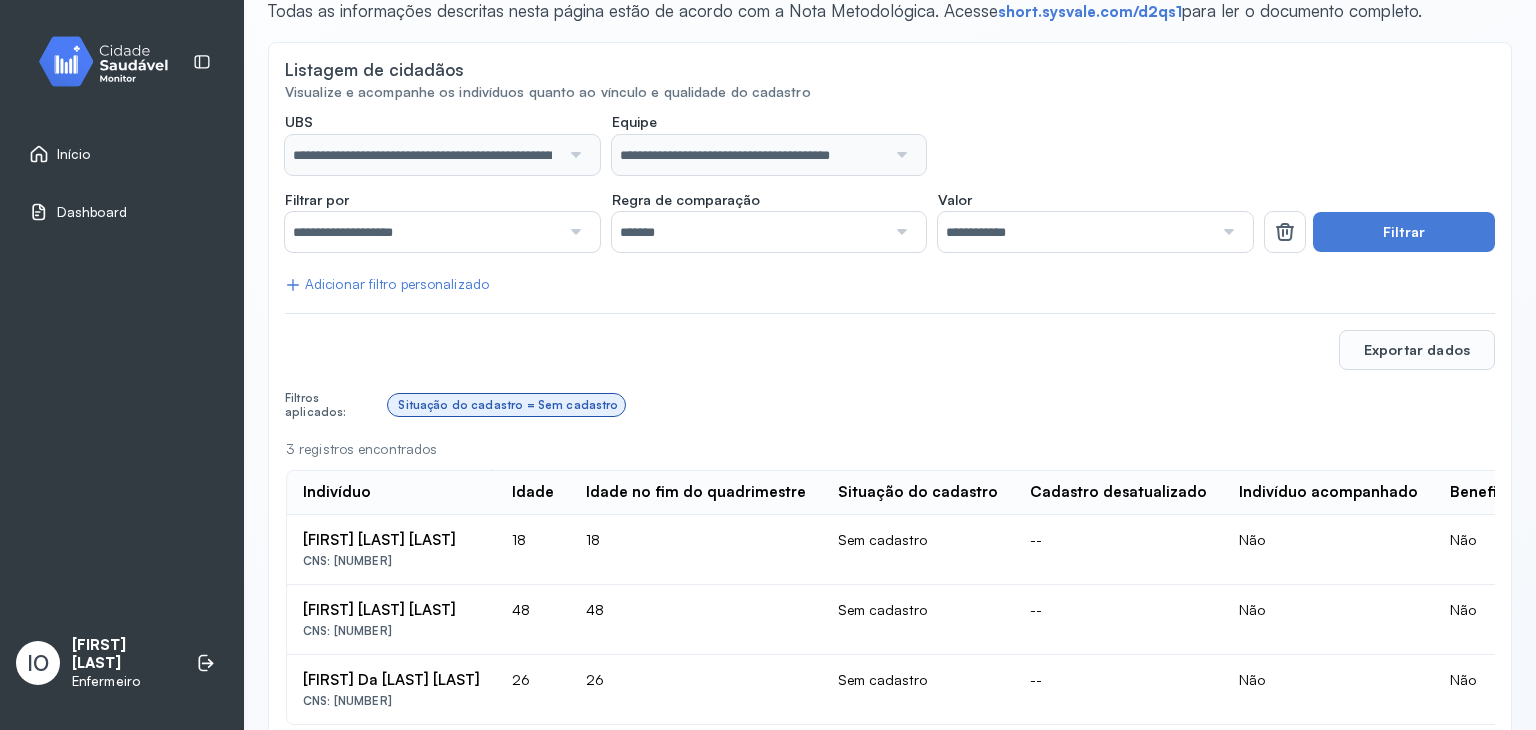 scroll, scrollTop: 0, scrollLeft: 0, axis: both 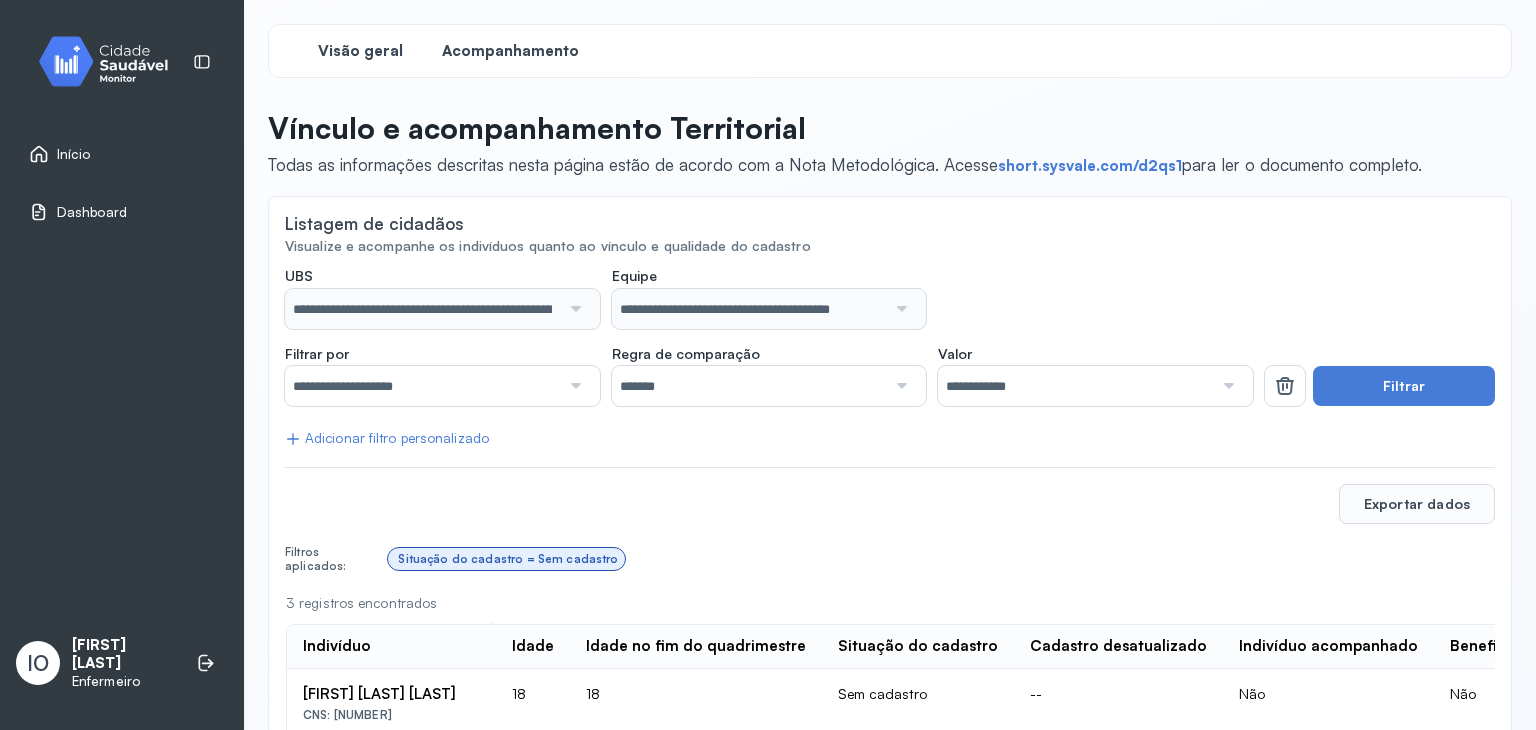 click on "Visão geral" at bounding box center (360, 51) 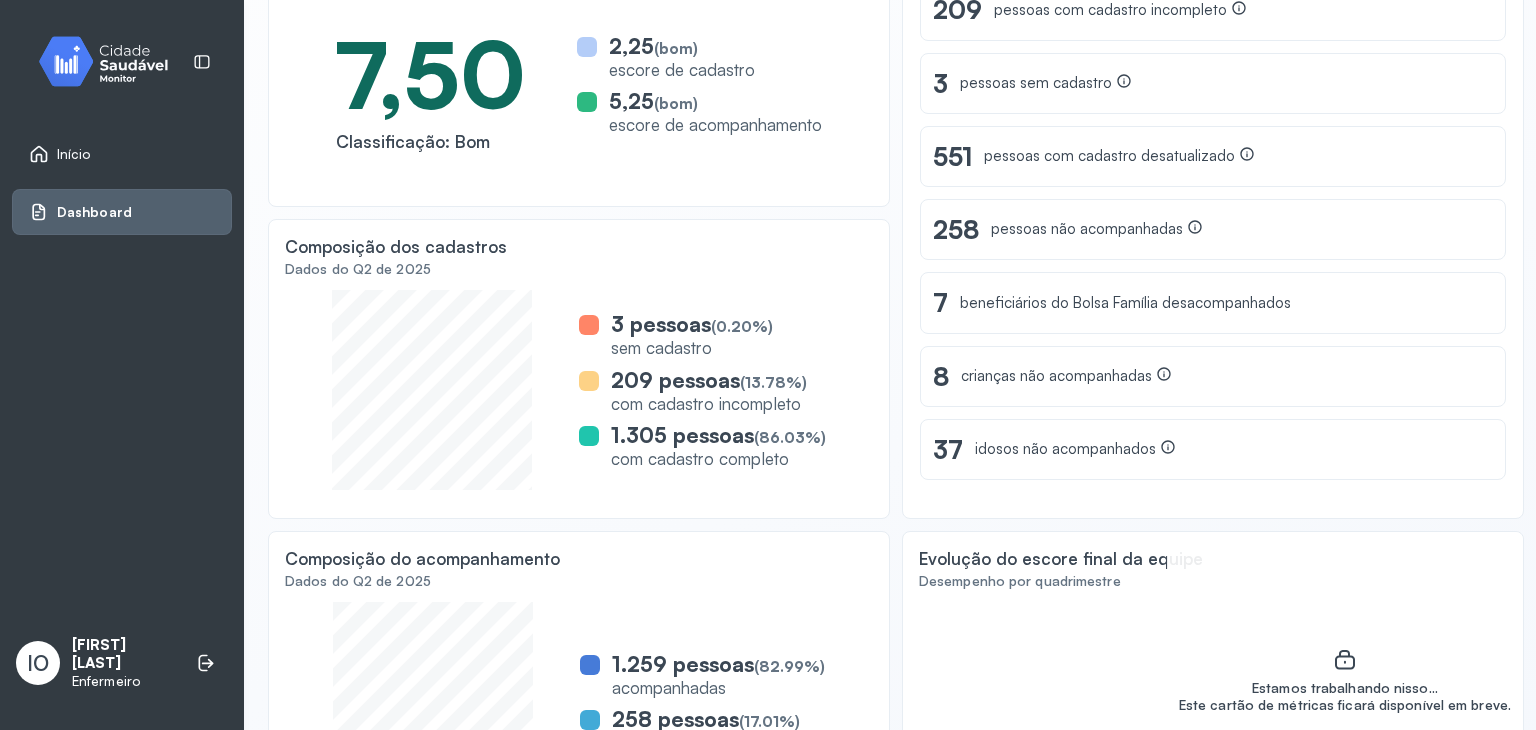 scroll, scrollTop: 186, scrollLeft: 0, axis: vertical 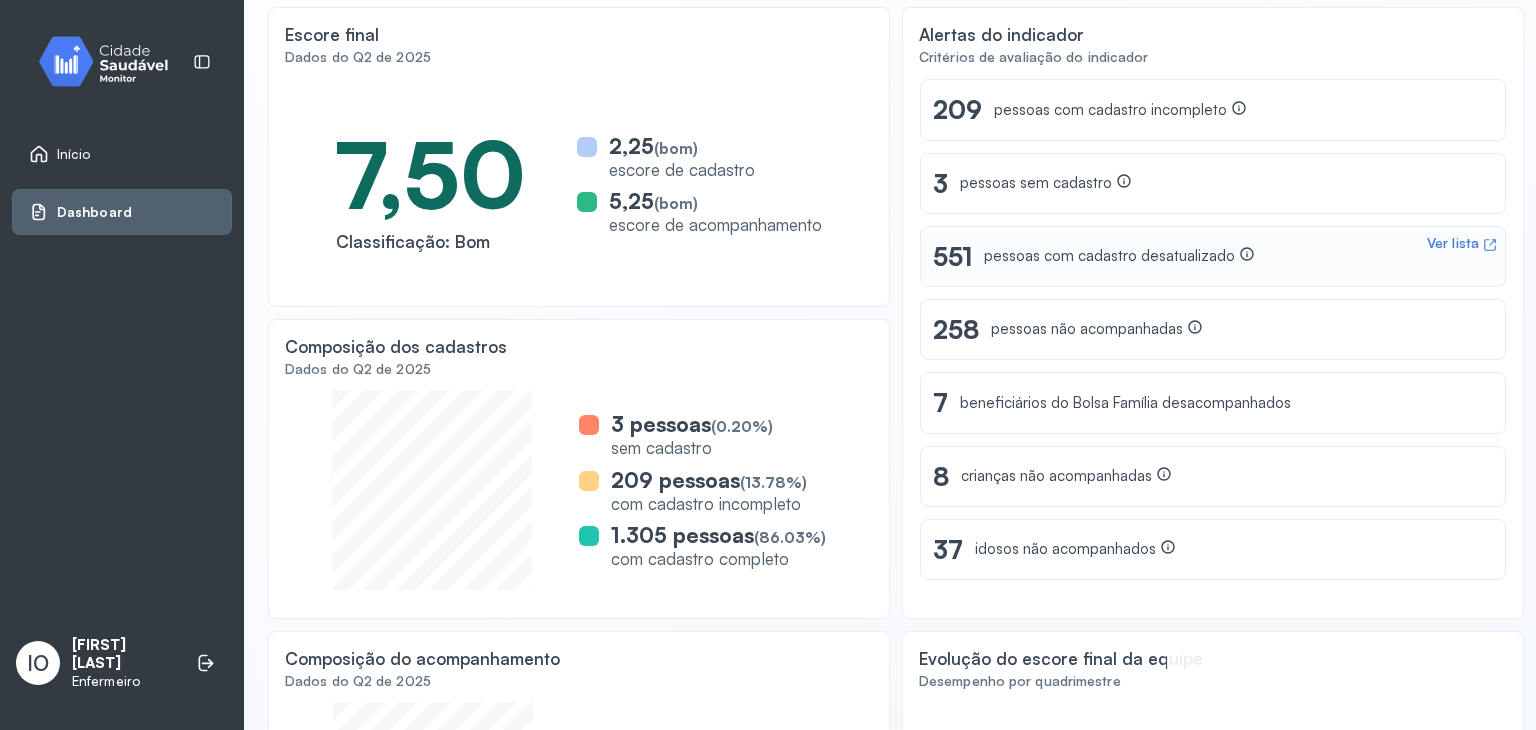 click on "Ver lista" at bounding box center [1453, 243] 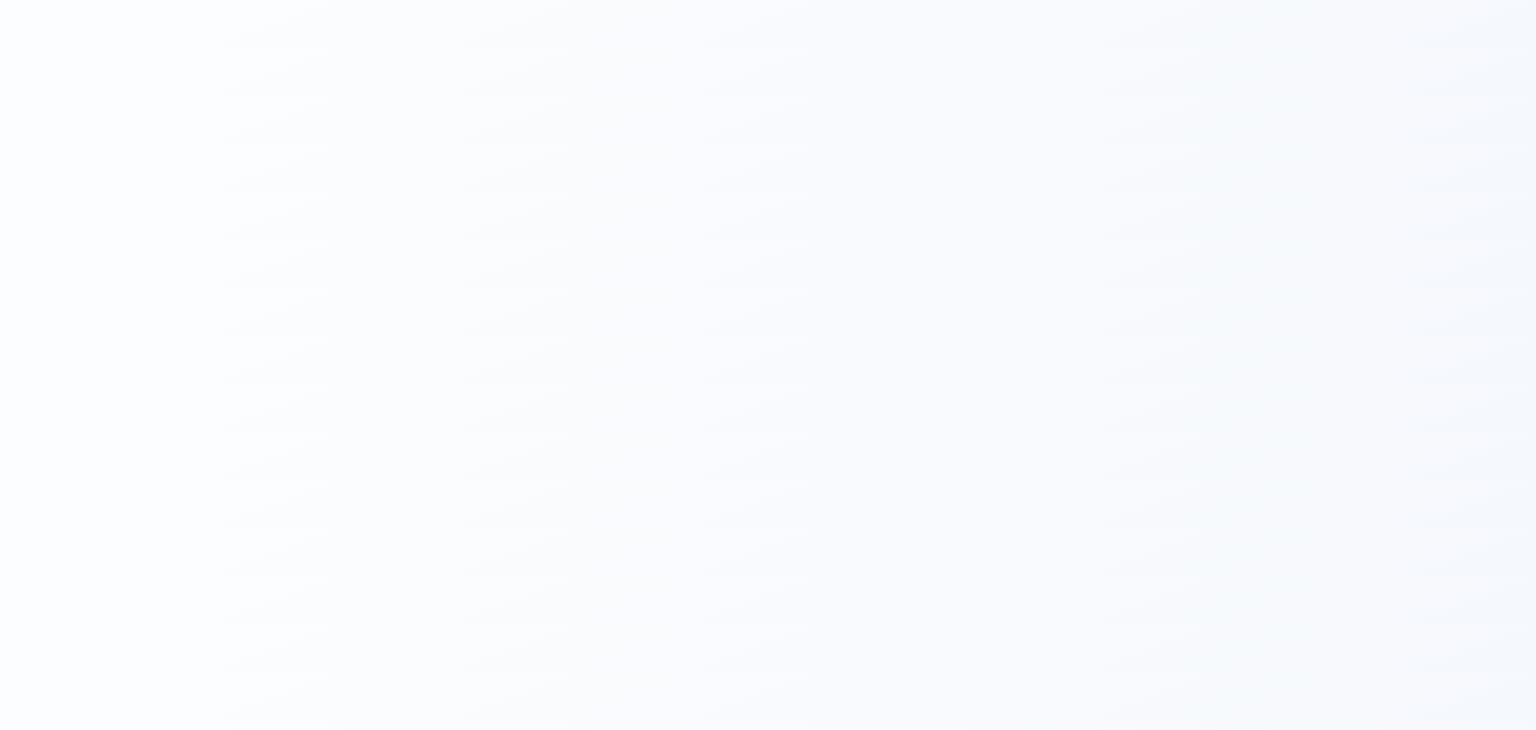 scroll, scrollTop: 0, scrollLeft: 0, axis: both 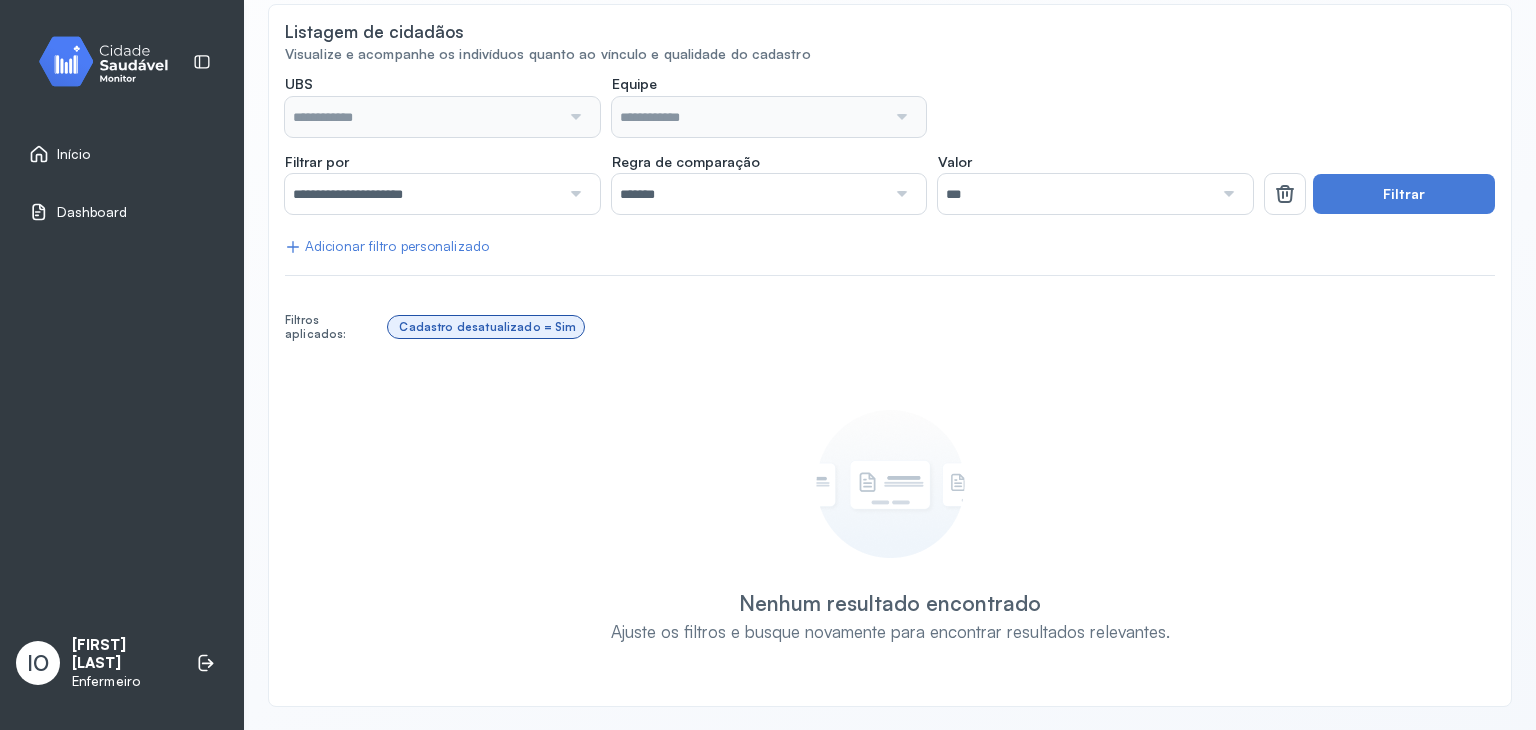 type on "**********" 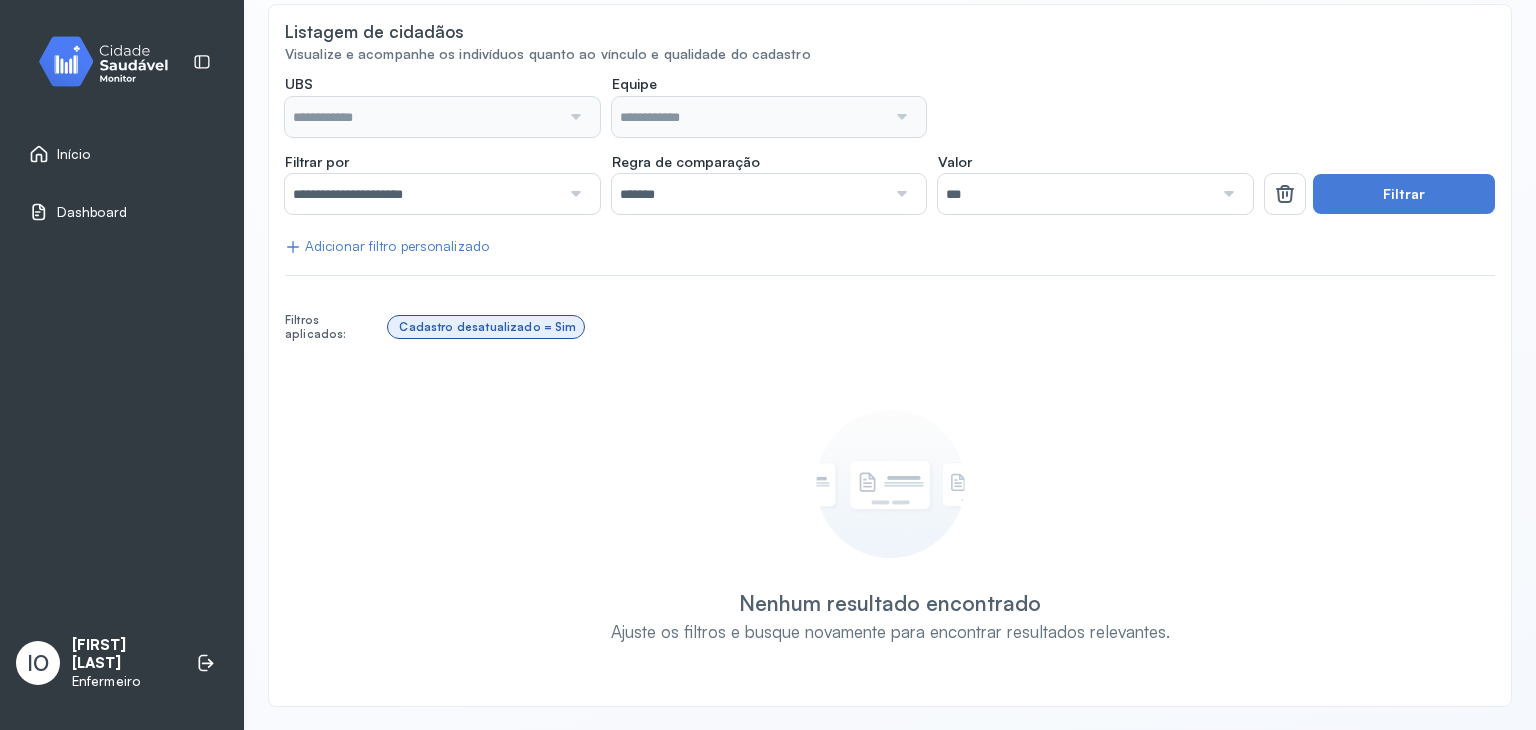 type on "**********" 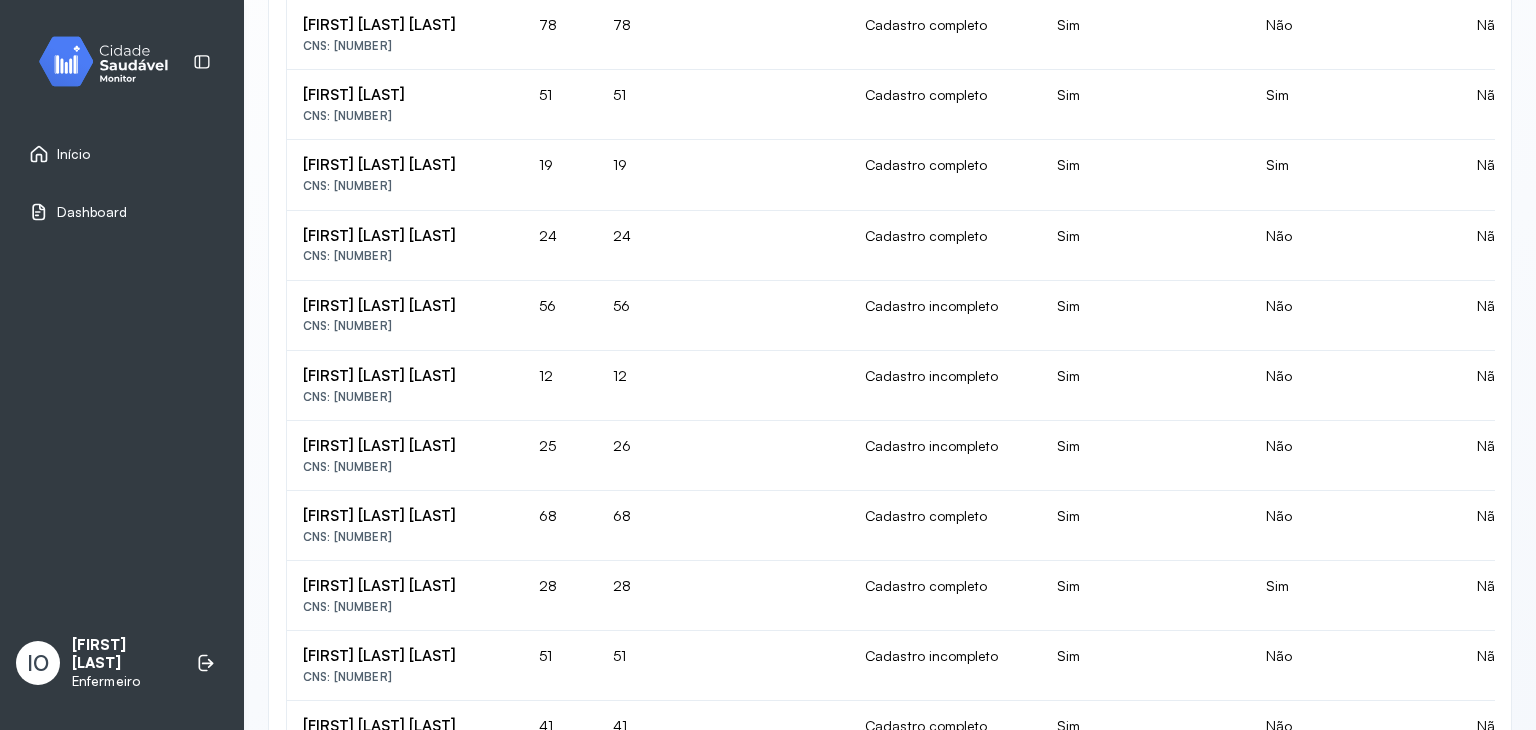 scroll, scrollTop: 1728, scrollLeft: 0, axis: vertical 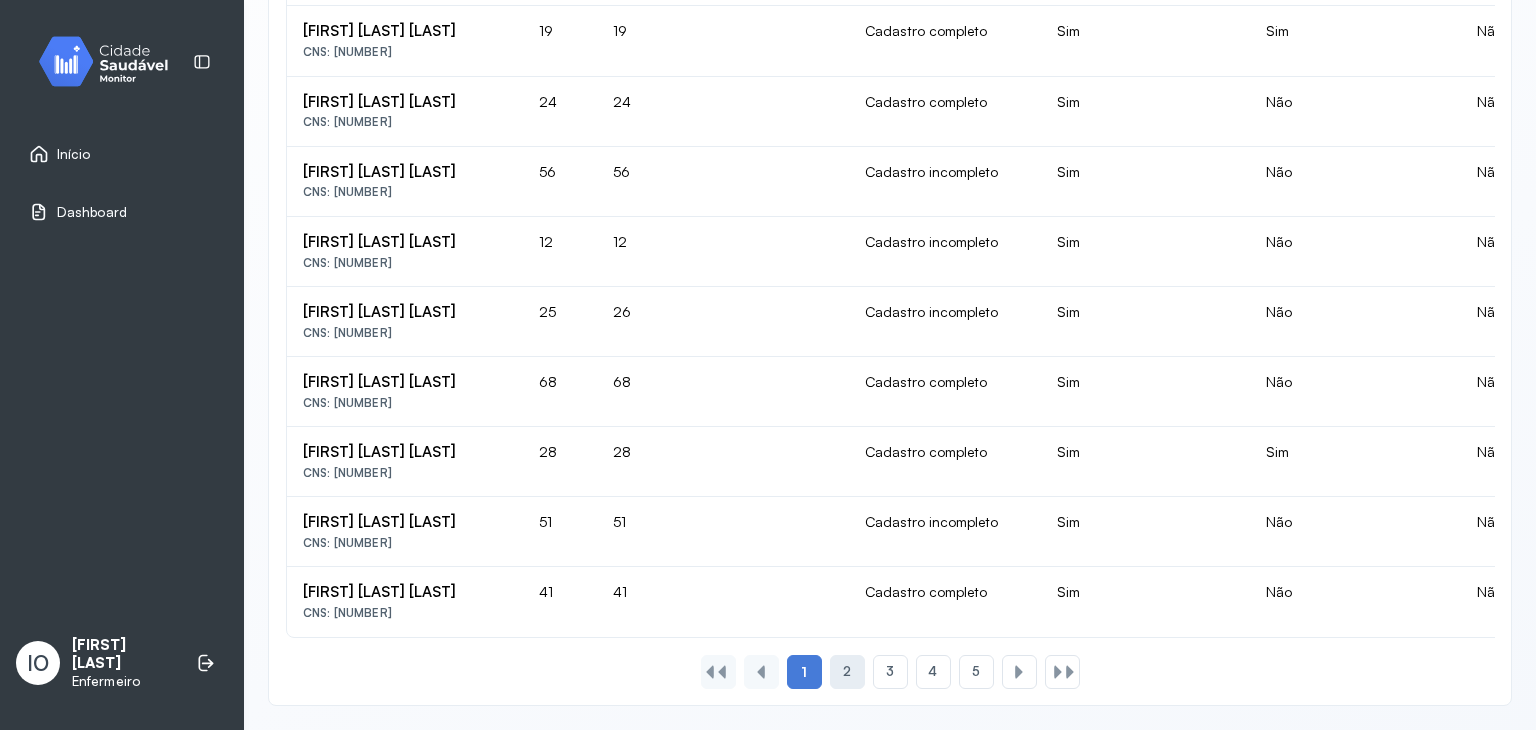 click on "2" 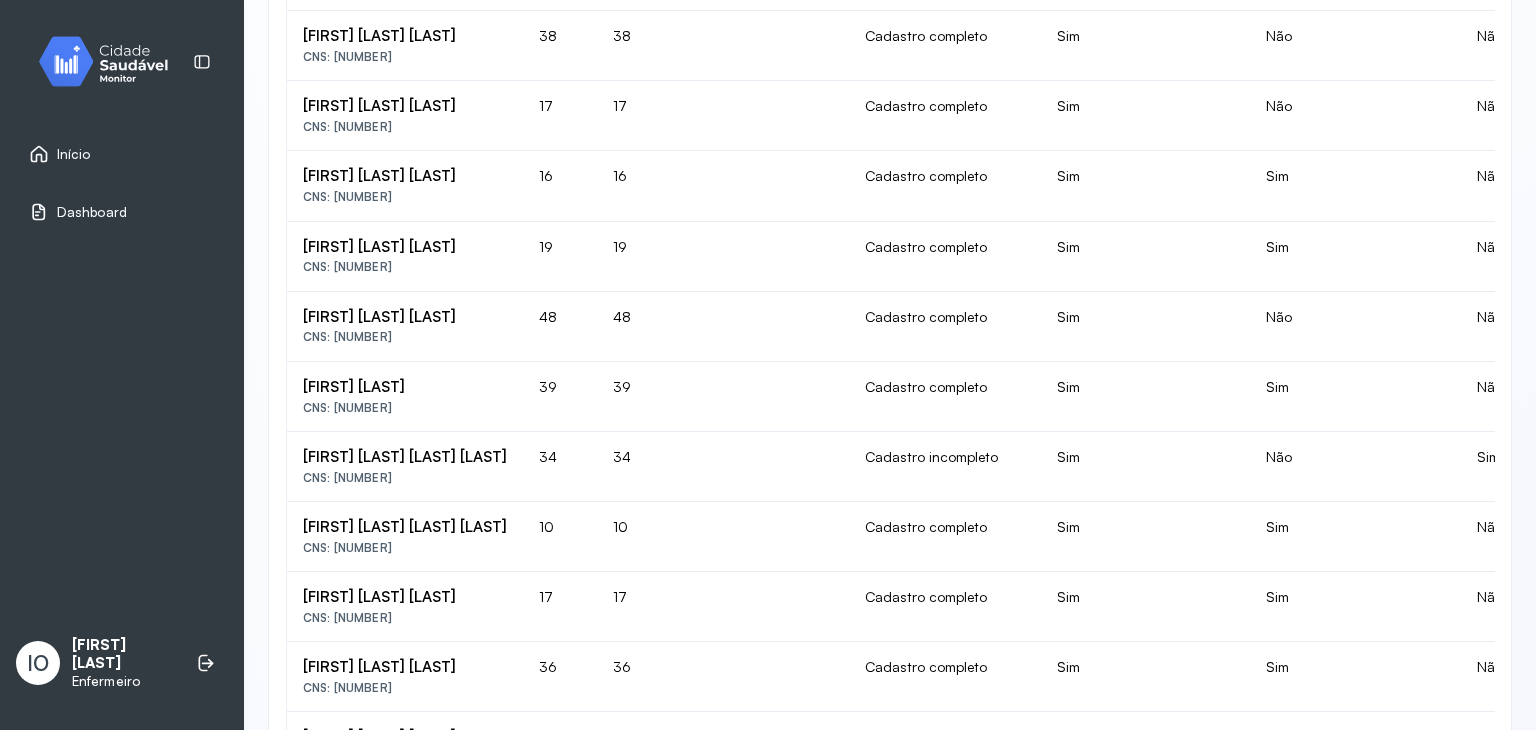 scroll, scrollTop: 228, scrollLeft: 0, axis: vertical 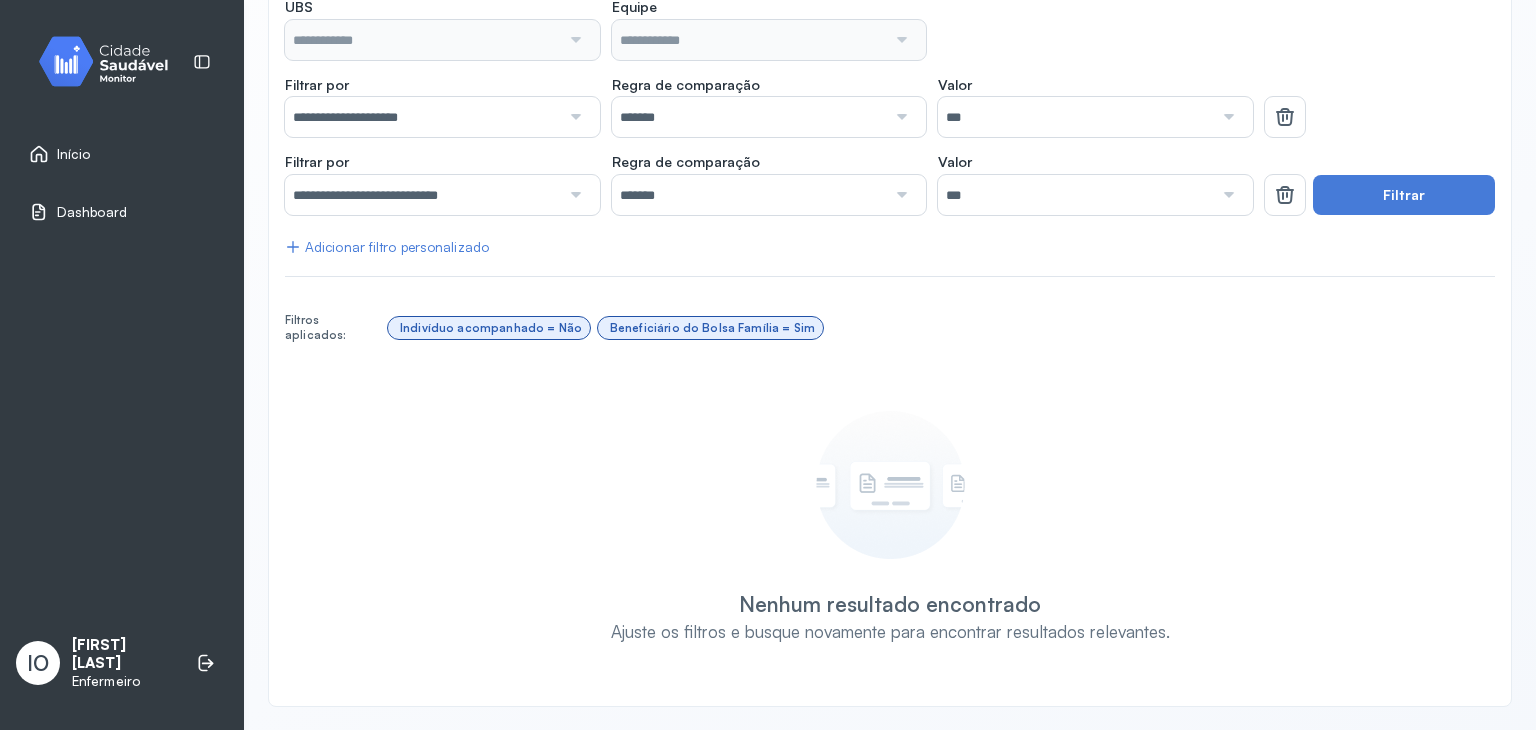 type on "**********" 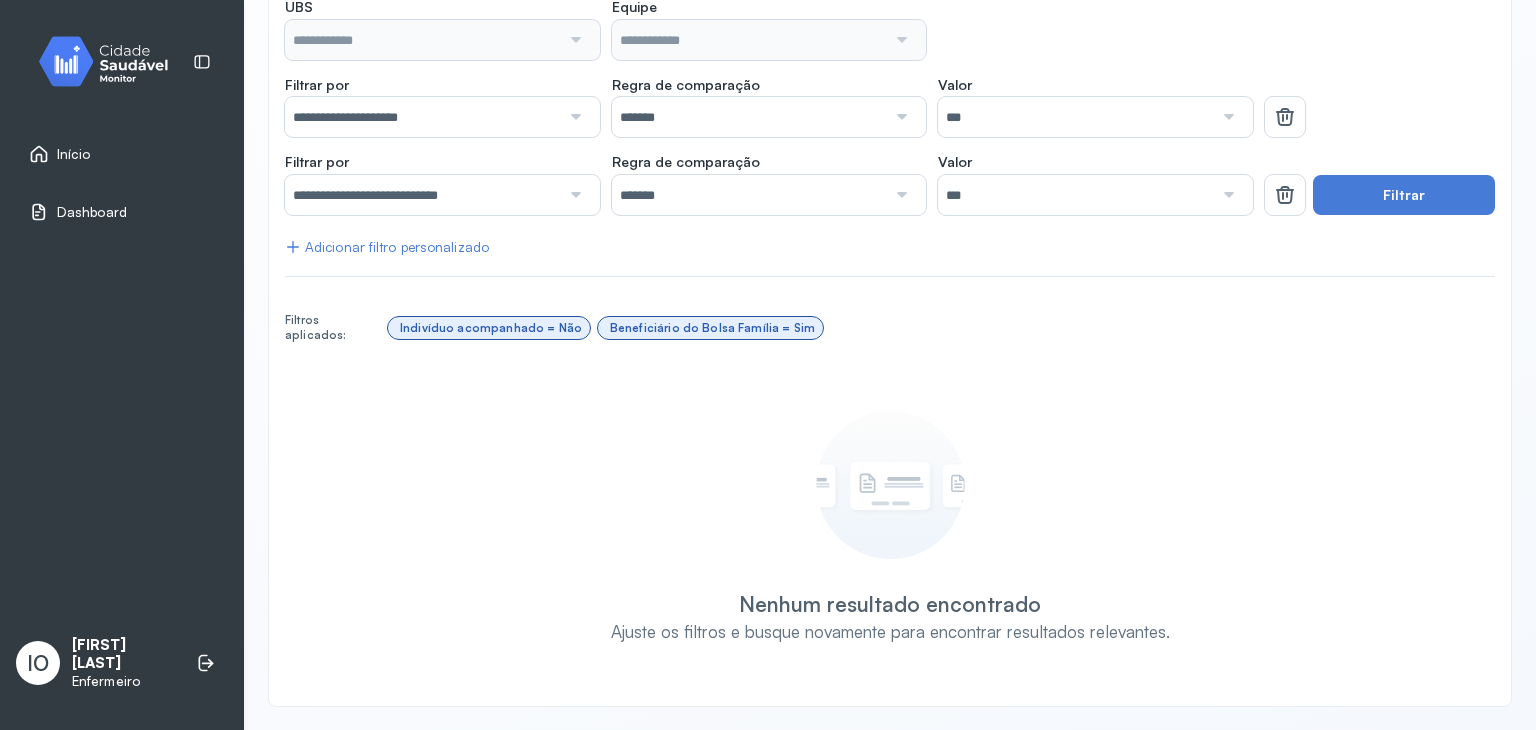 type on "**********" 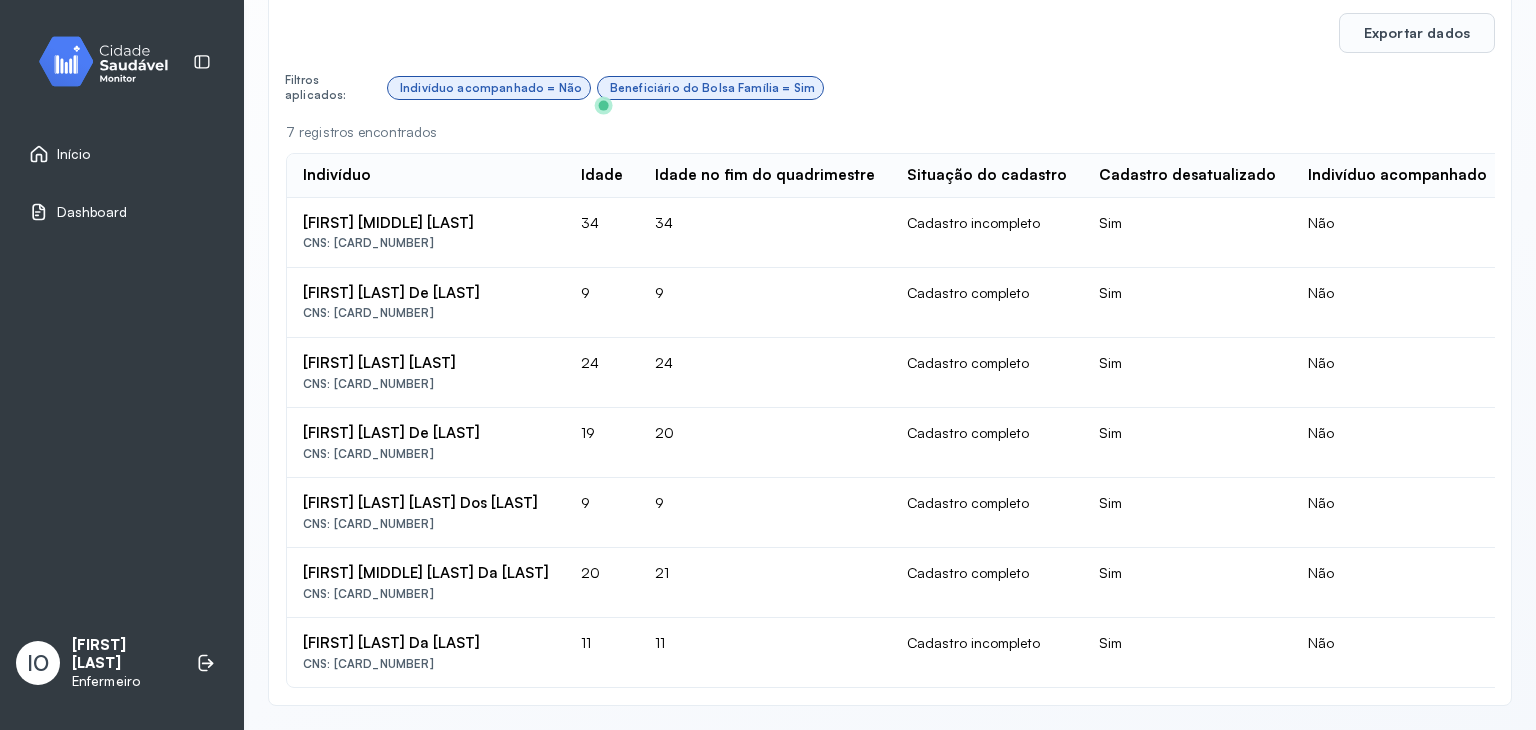 scroll, scrollTop: 665, scrollLeft: 0, axis: vertical 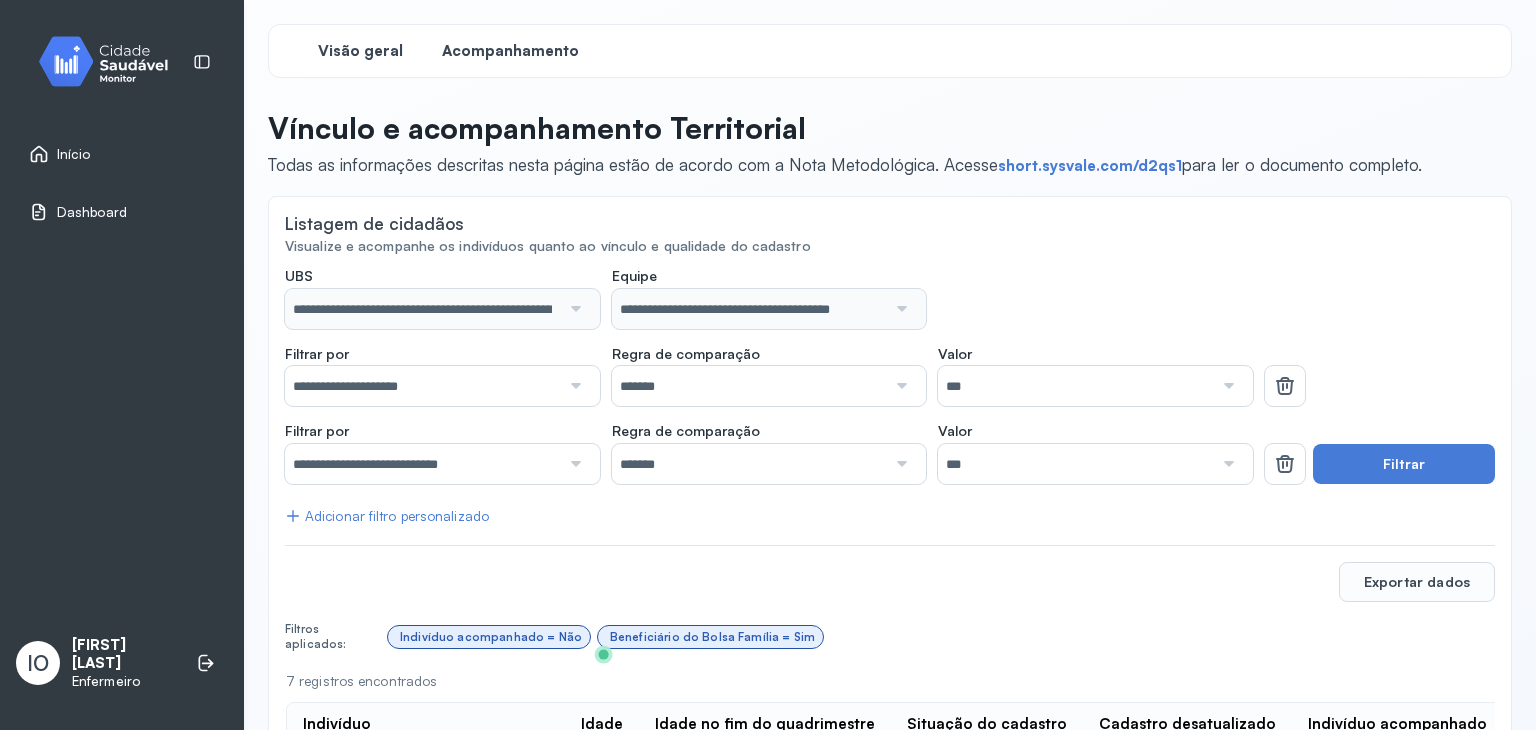 click on "Visão geral" at bounding box center [360, 51] 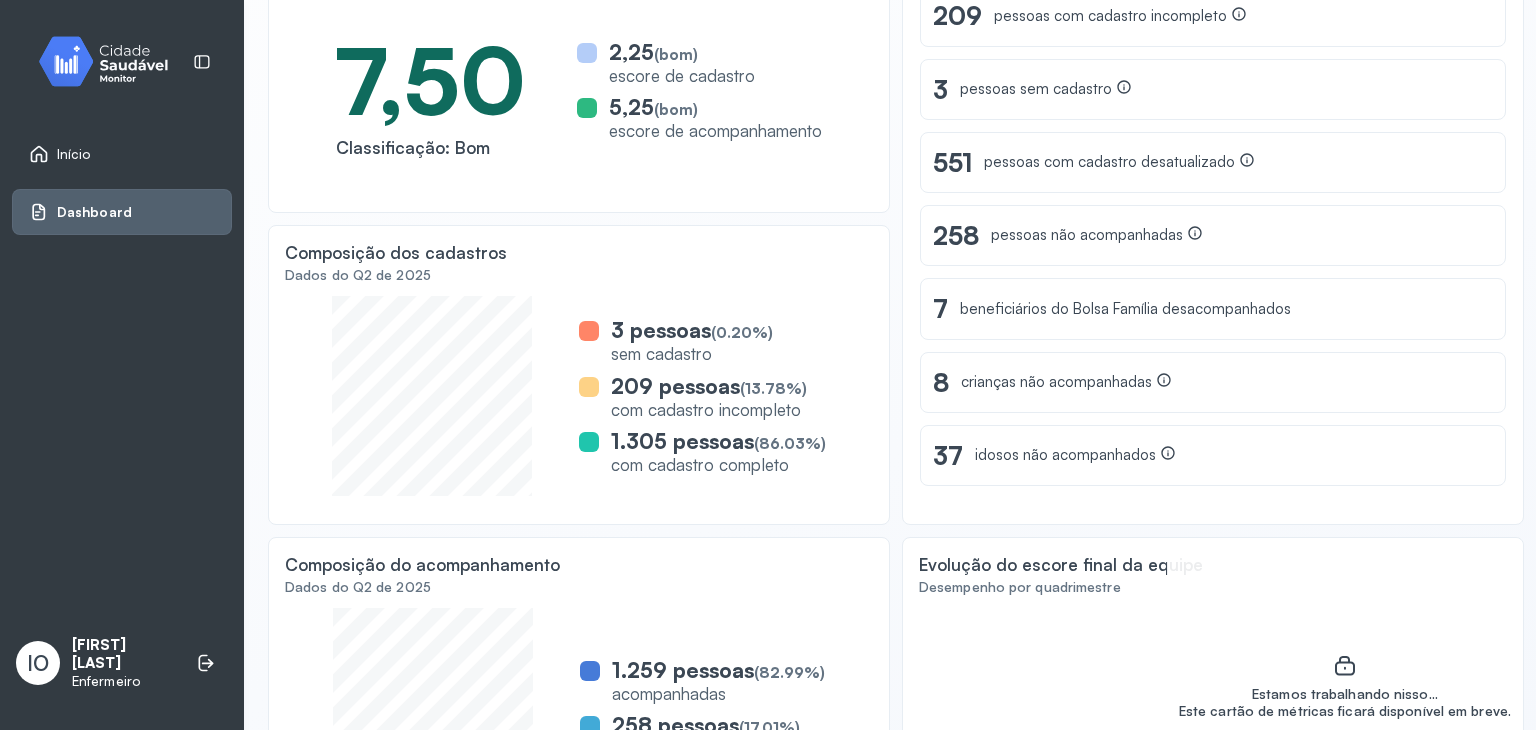 scroll, scrollTop: 314, scrollLeft: 0, axis: vertical 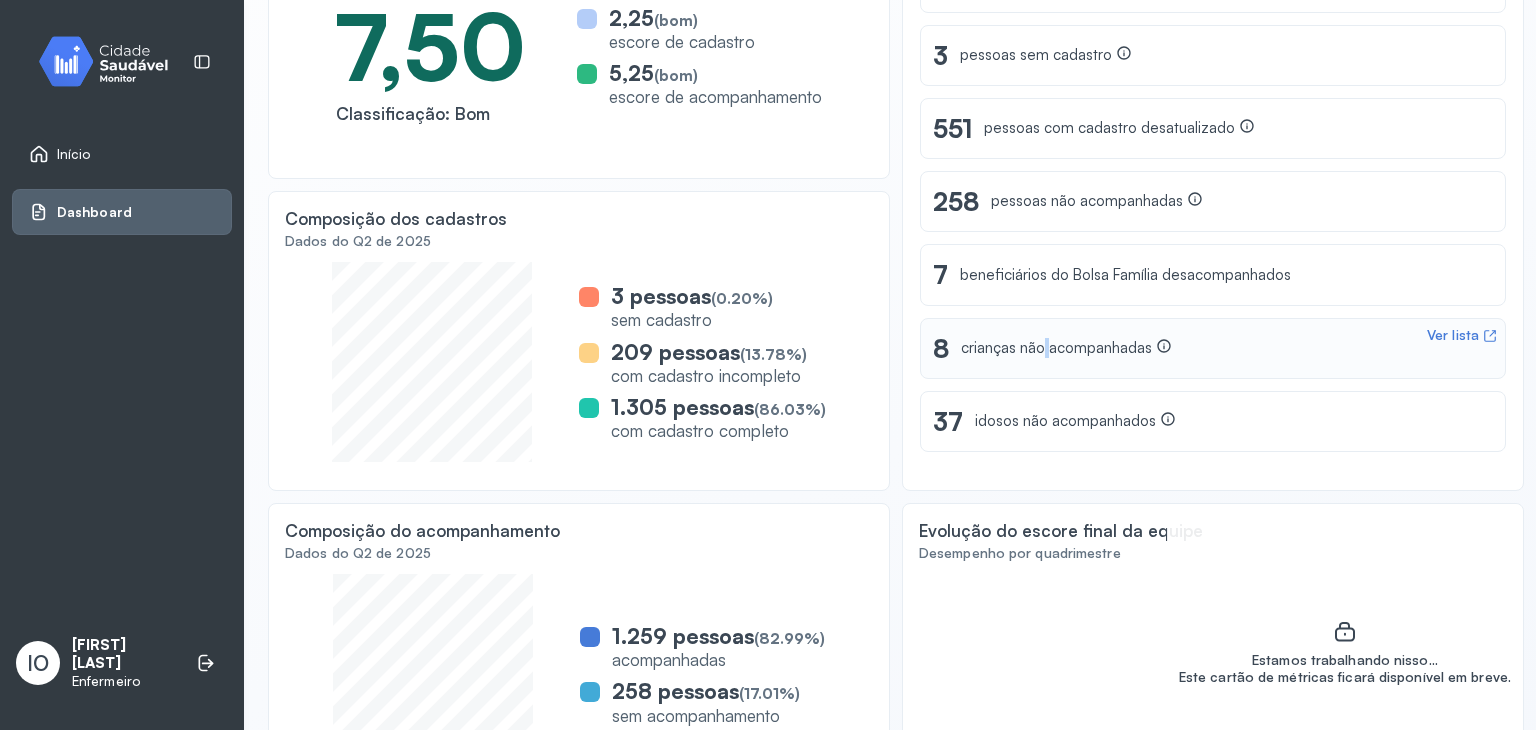 click on "crianças não acompanhadas" at bounding box center (1066, 348) 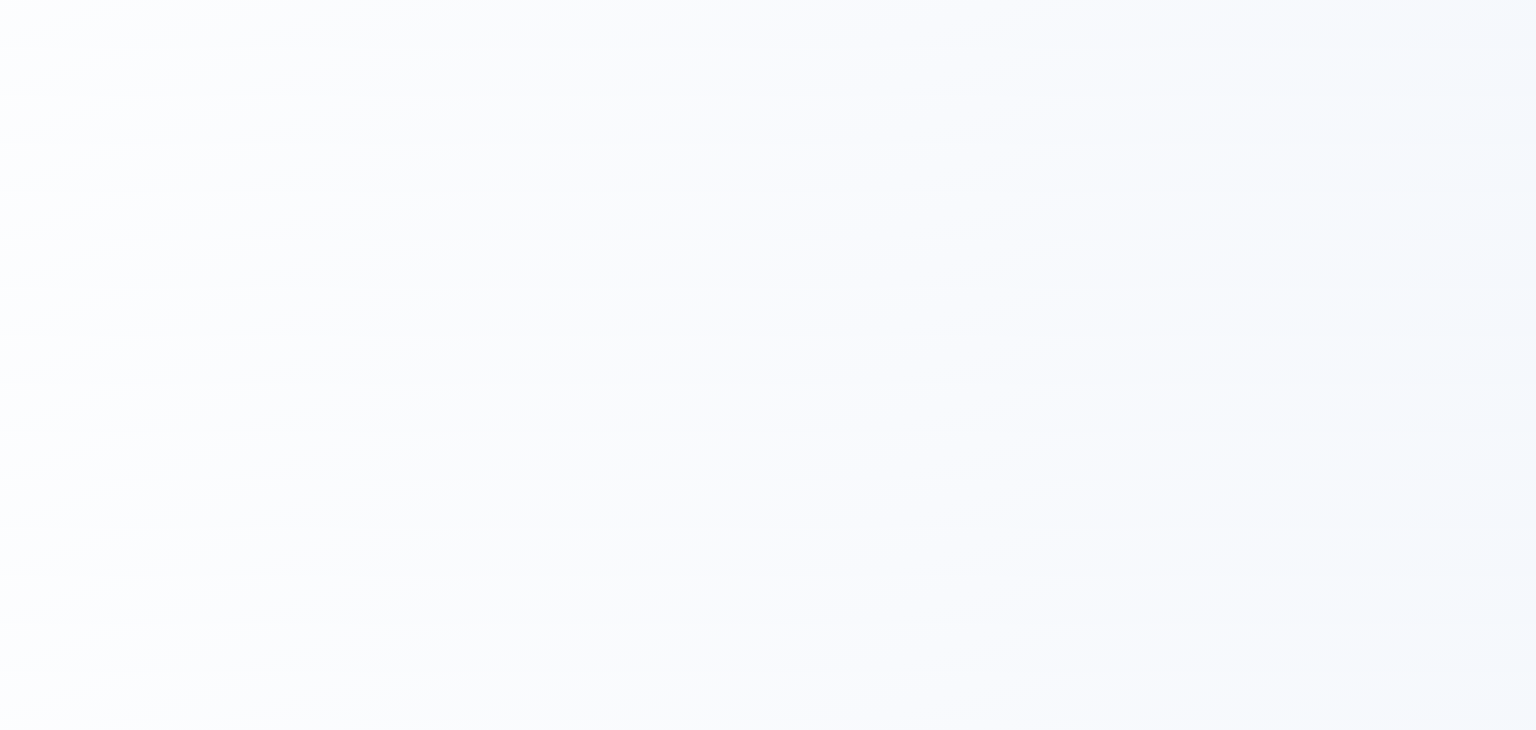 scroll, scrollTop: 0, scrollLeft: 0, axis: both 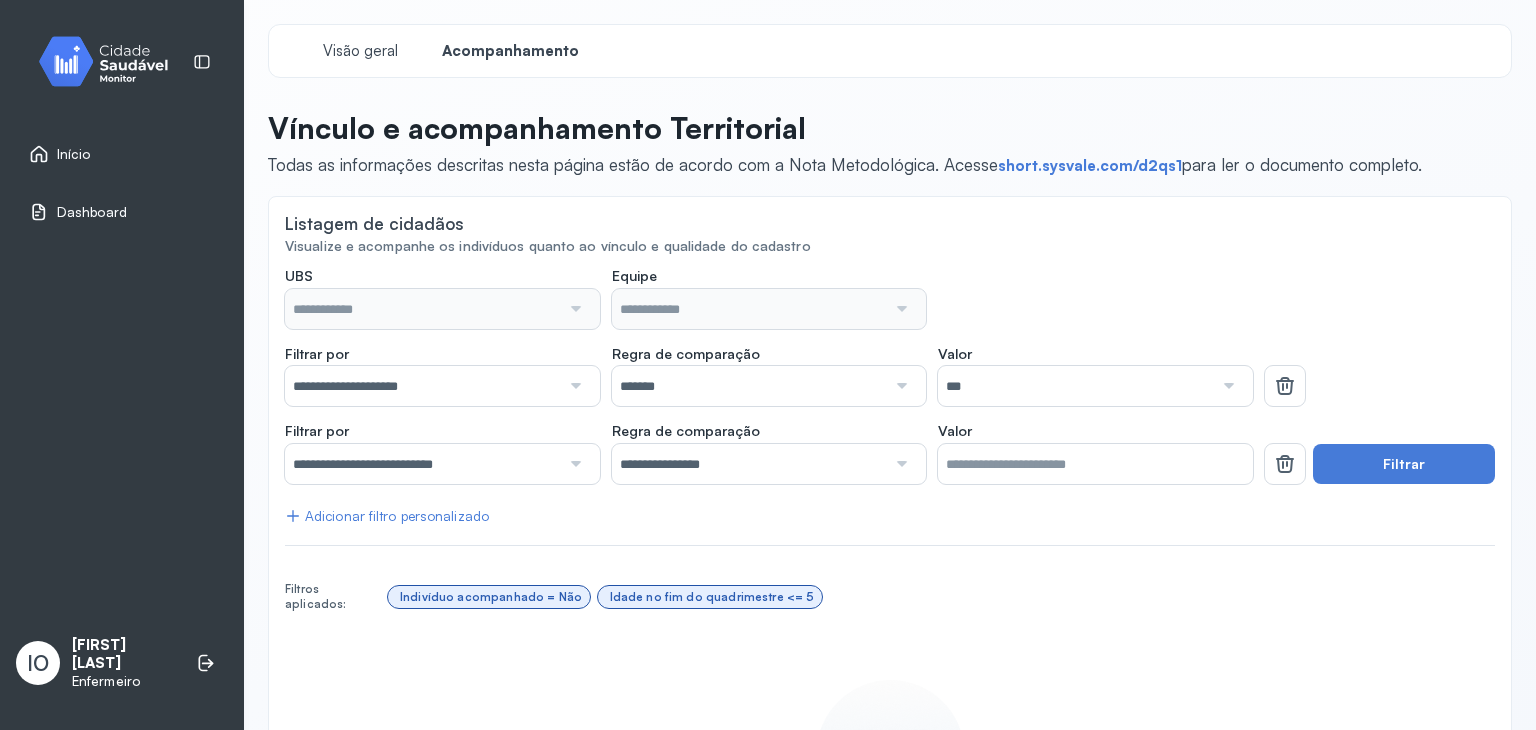 type on "**********" 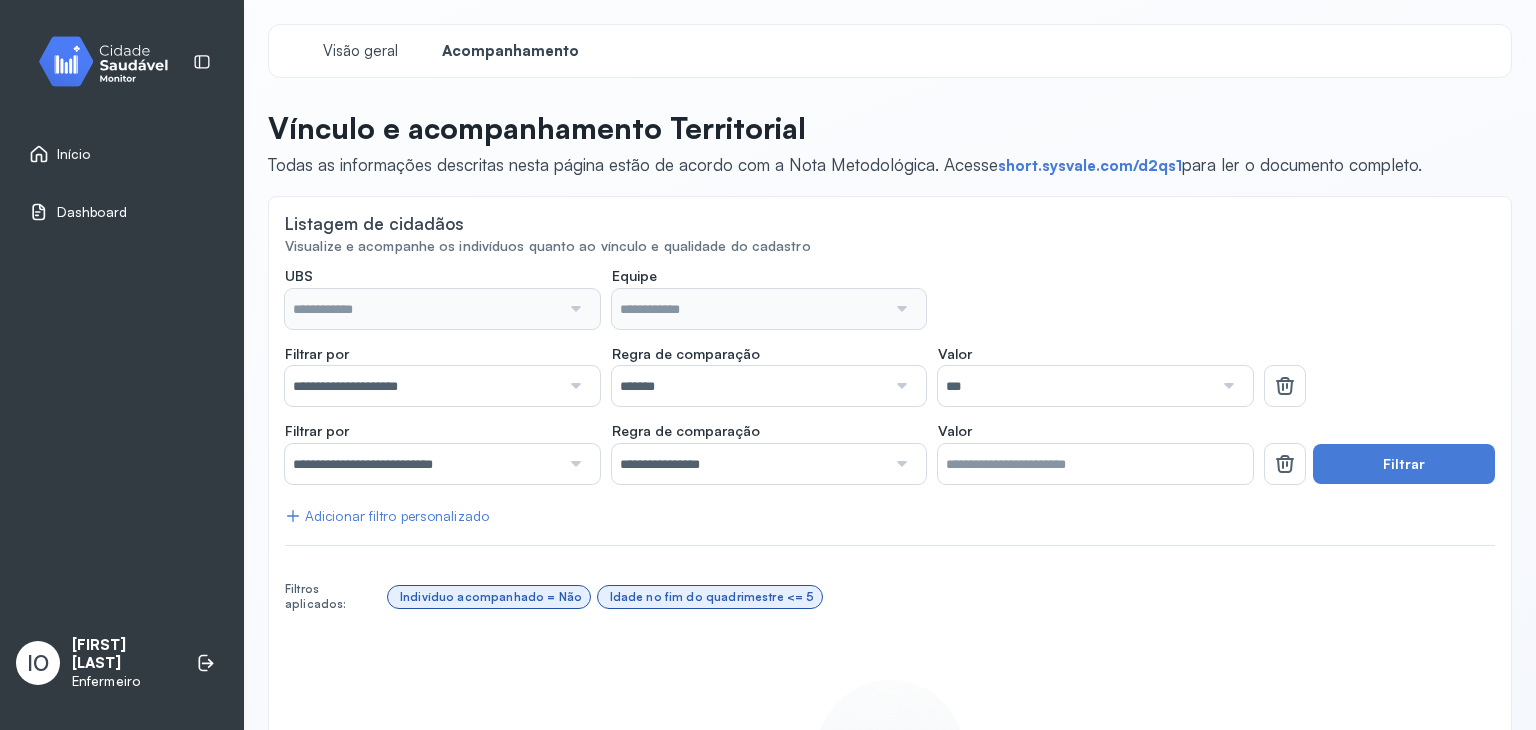 type on "**********" 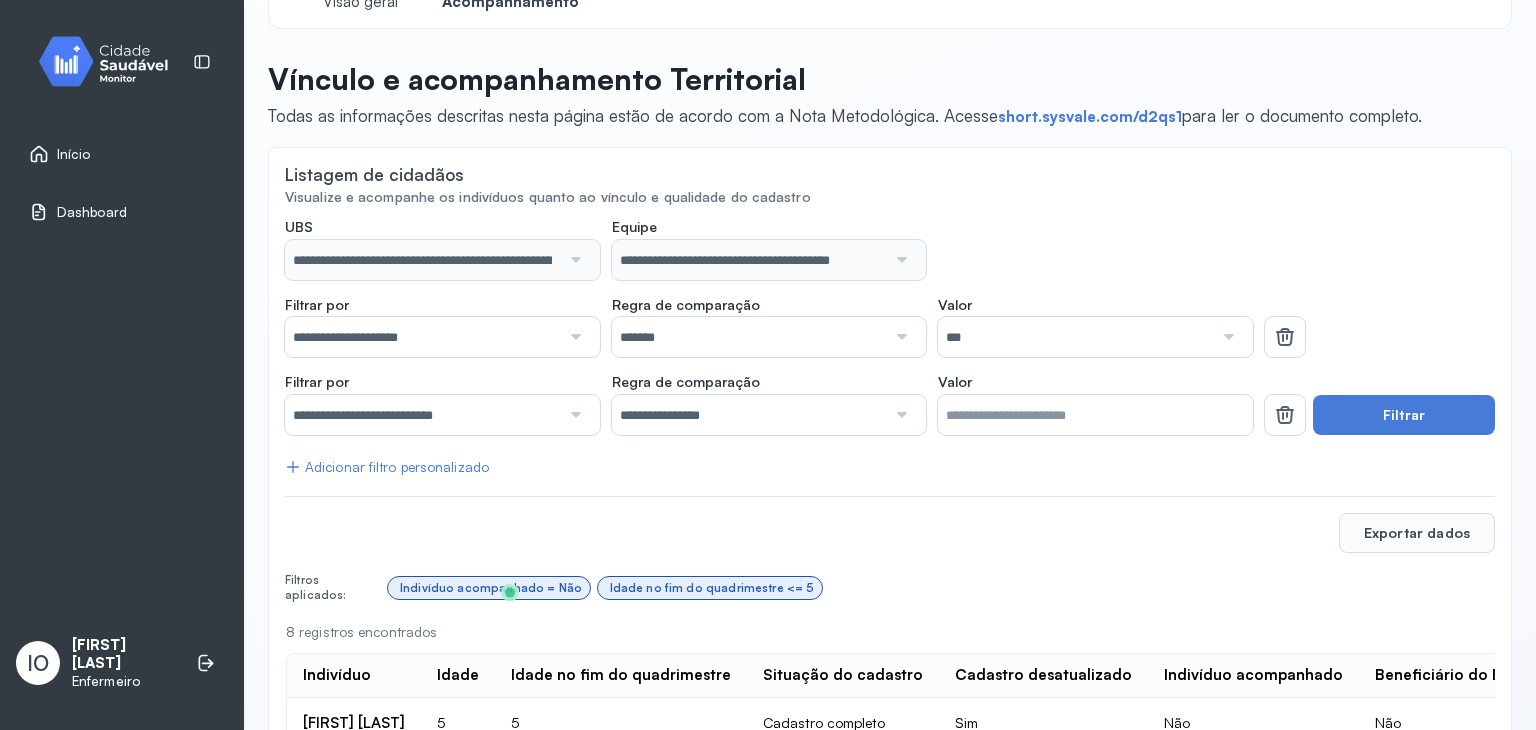scroll, scrollTop: 0, scrollLeft: 0, axis: both 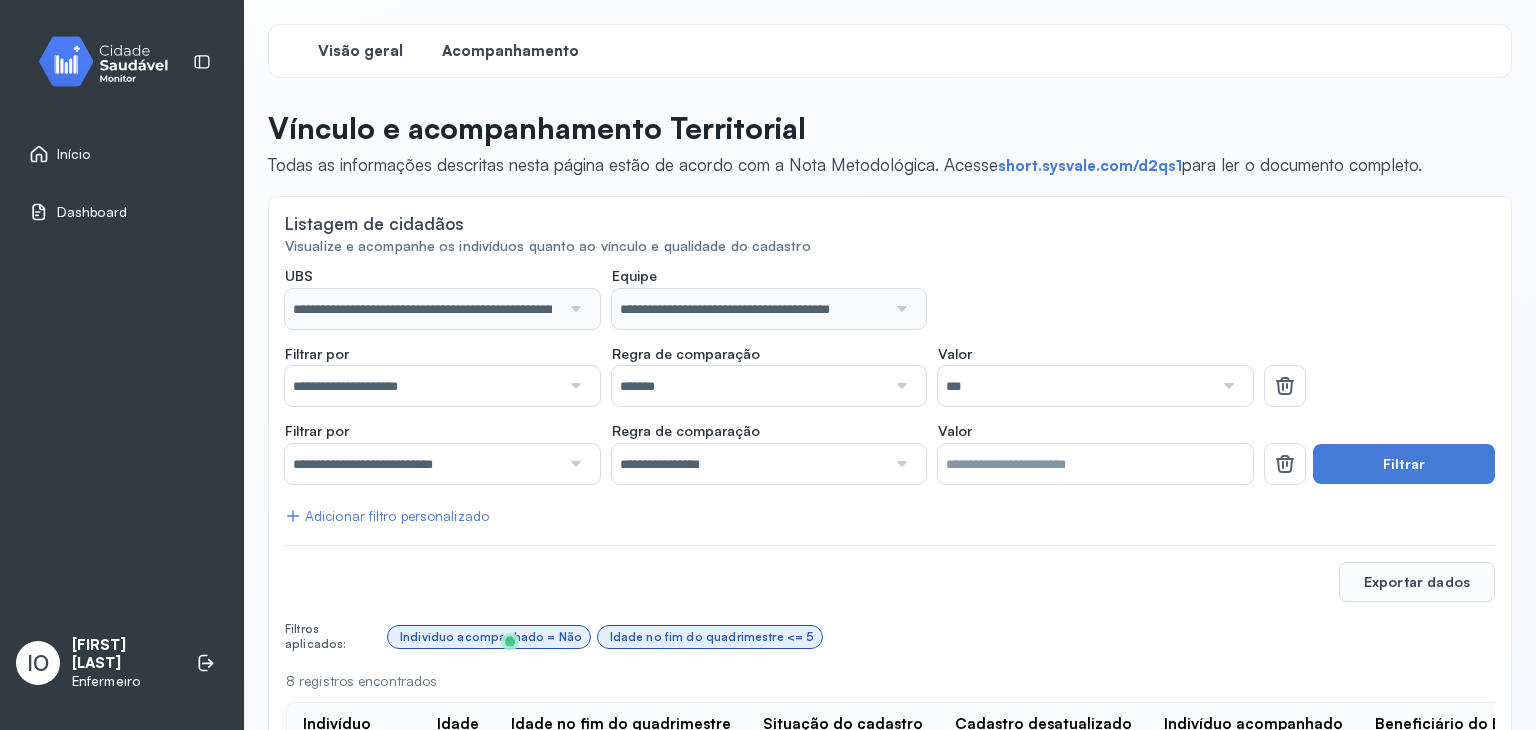 click on "Visão geral" at bounding box center (360, 51) 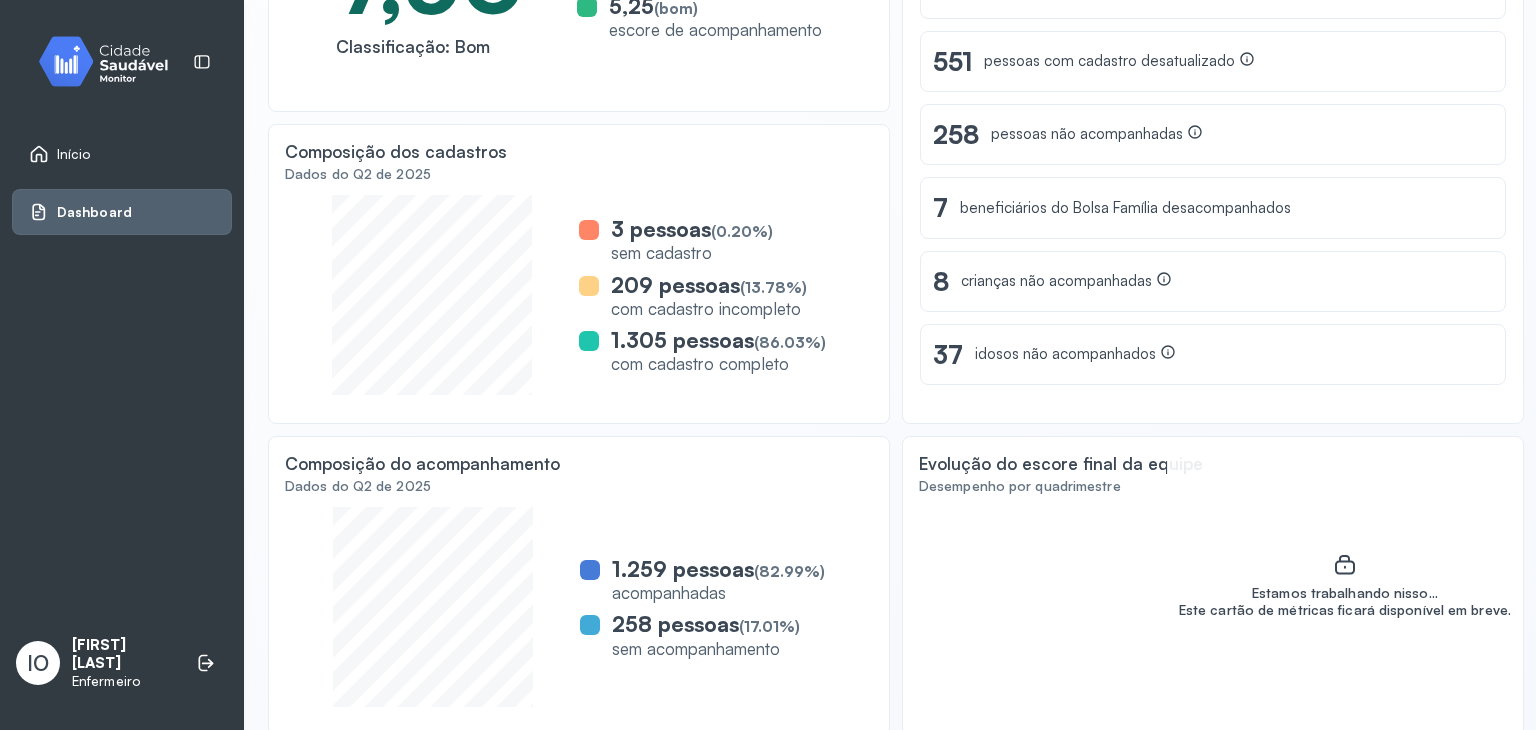 scroll, scrollTop: 386, scrollLeft: 0, axis: vertical 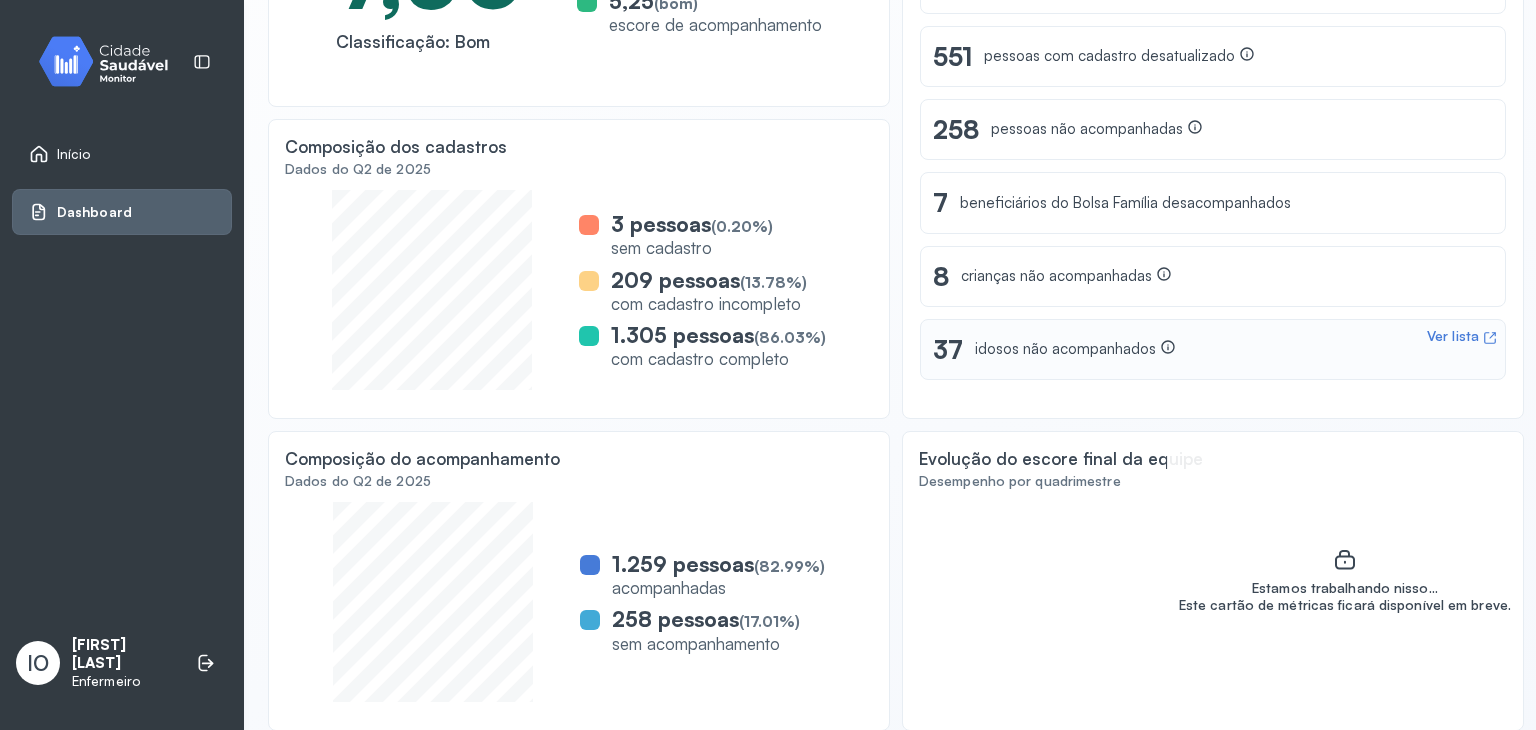 click on "idosos não acompanhados" at bounding box center (1075, 349) 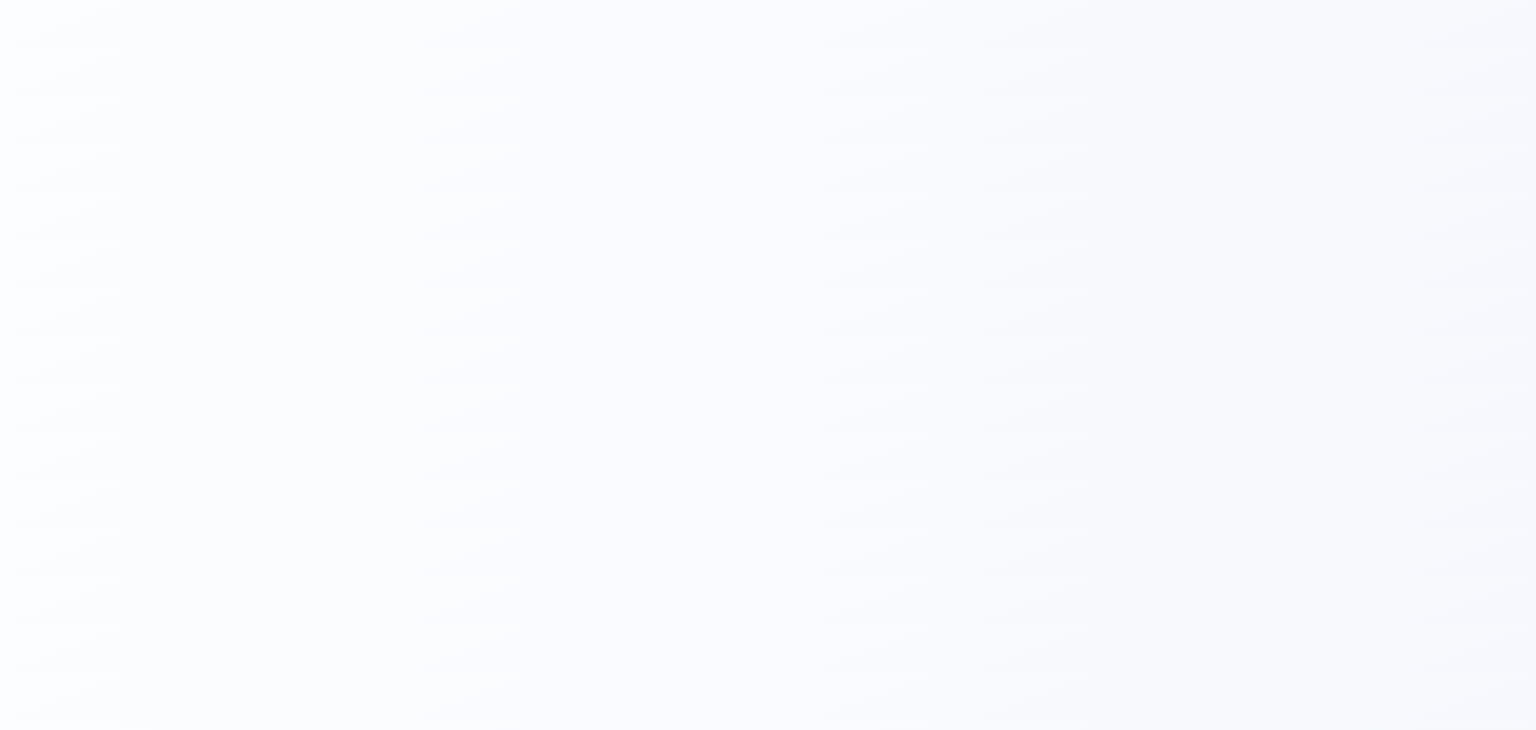 scroll, scrollTop: 0, scrollLeft: 0, axis: both 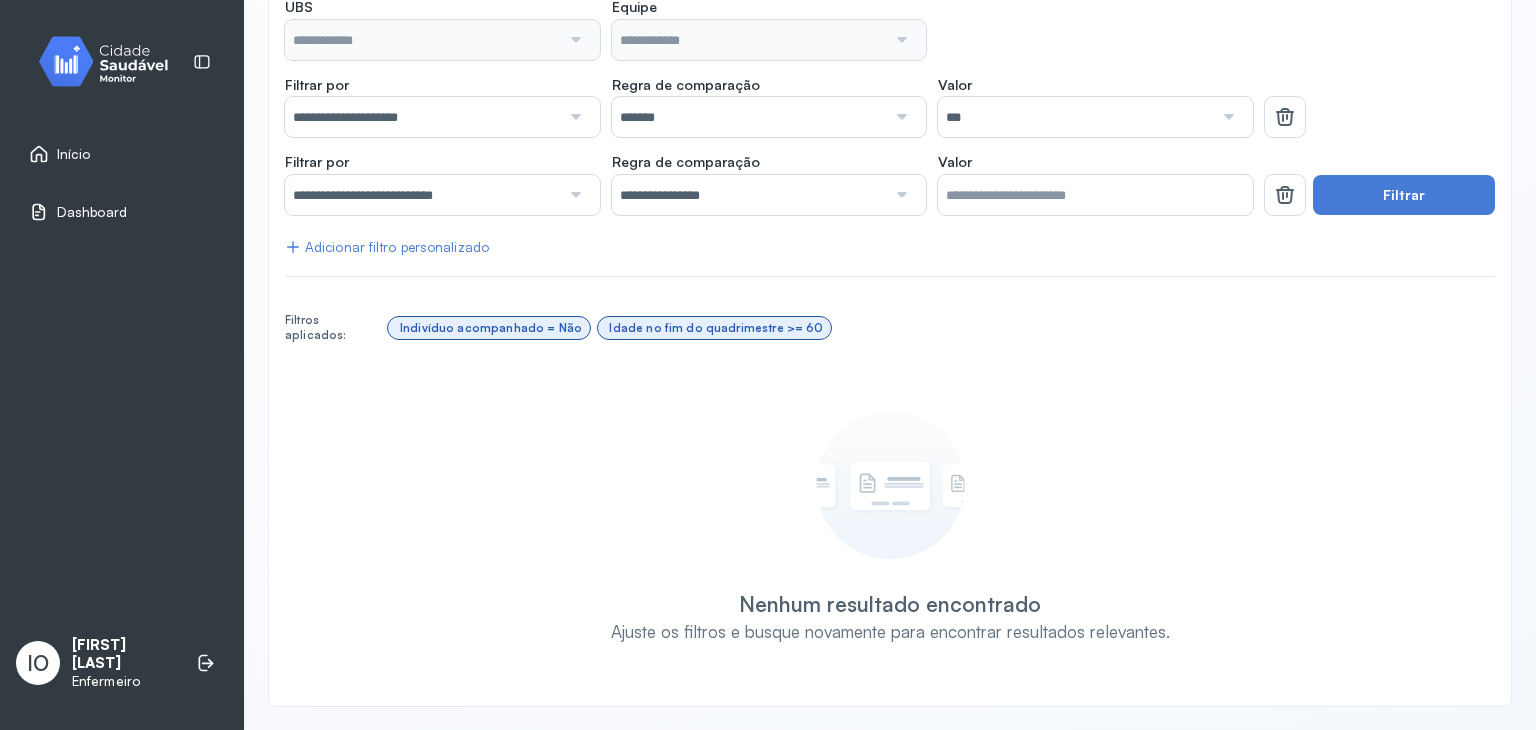 type on "**********" 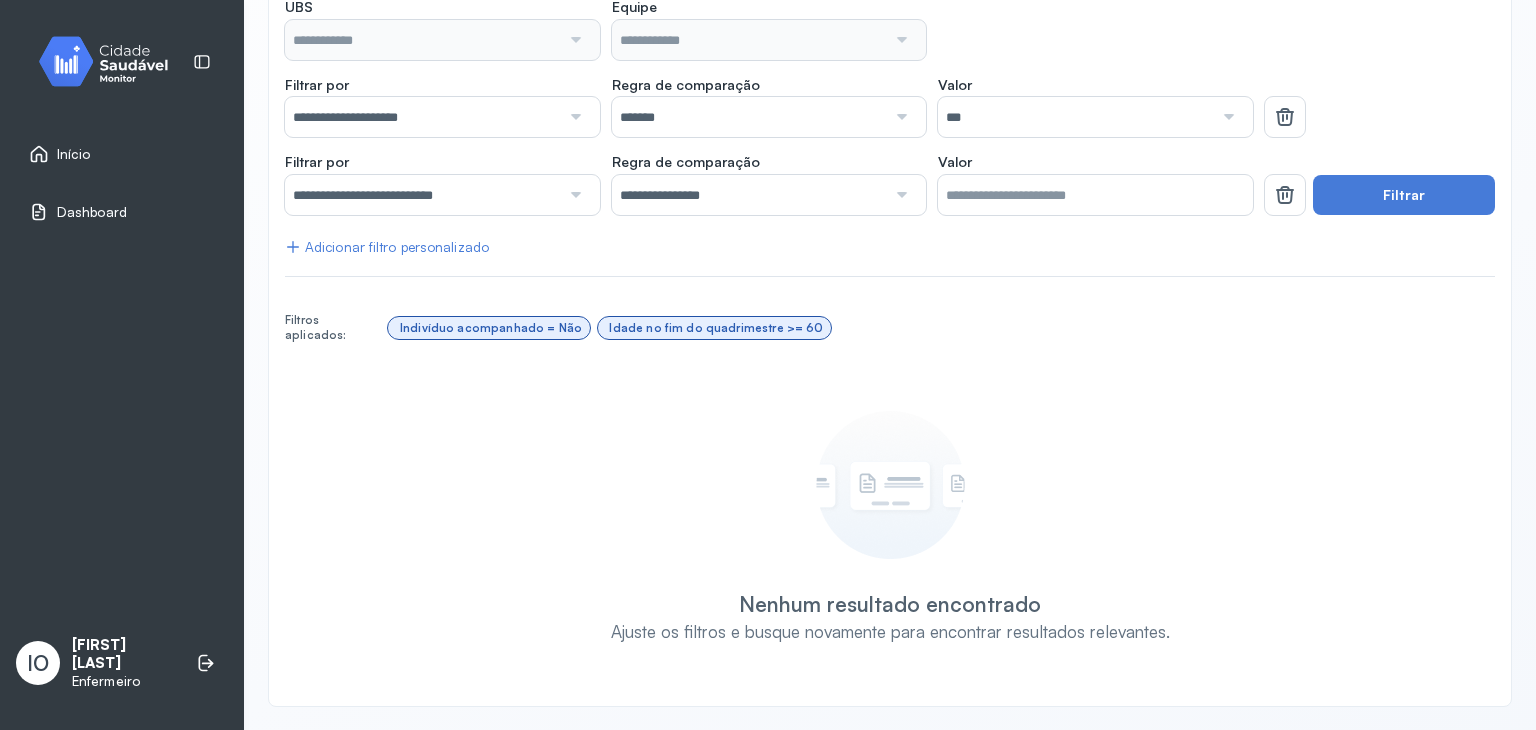 type on "**********" 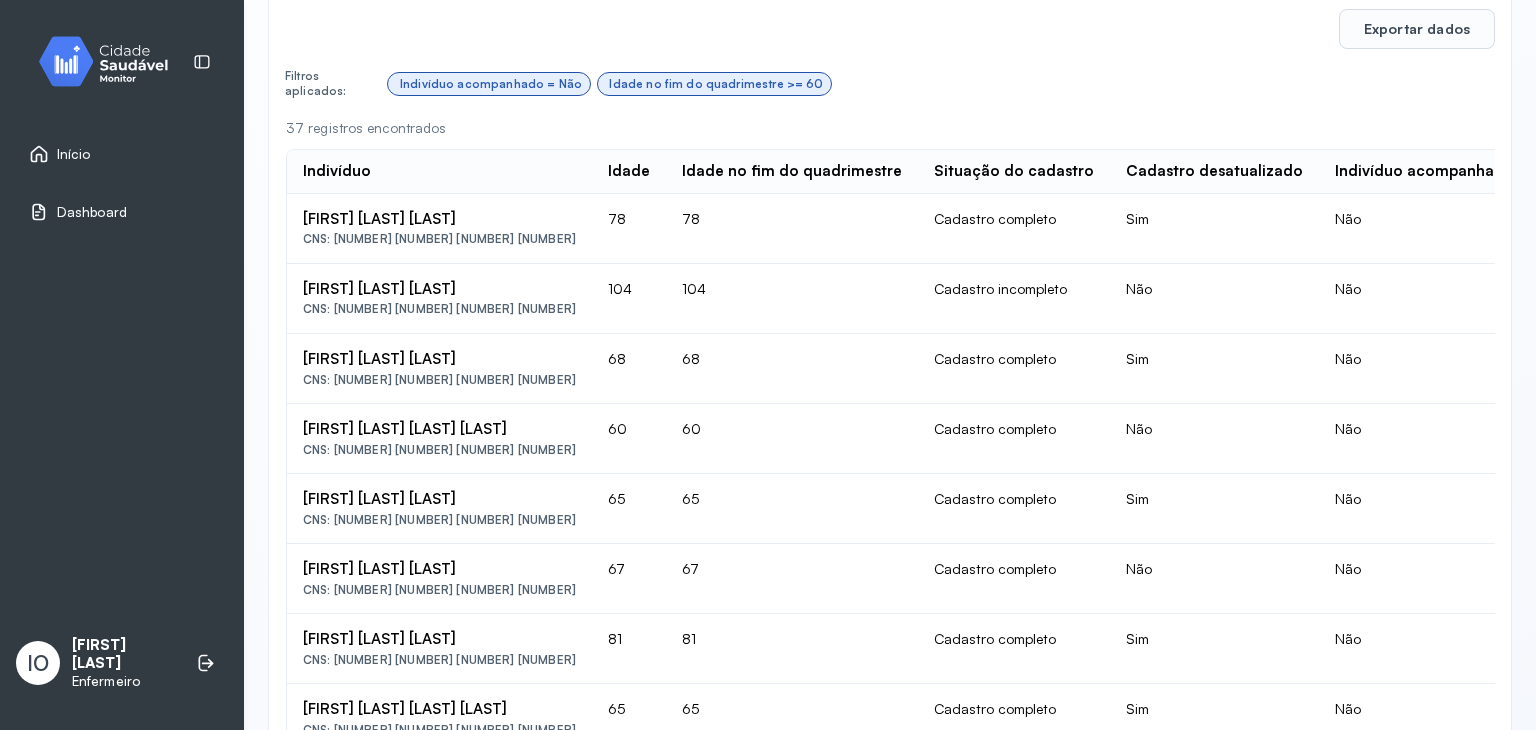 scroll, scrollTop: 494, scrollLeft: 0, axis: vertical 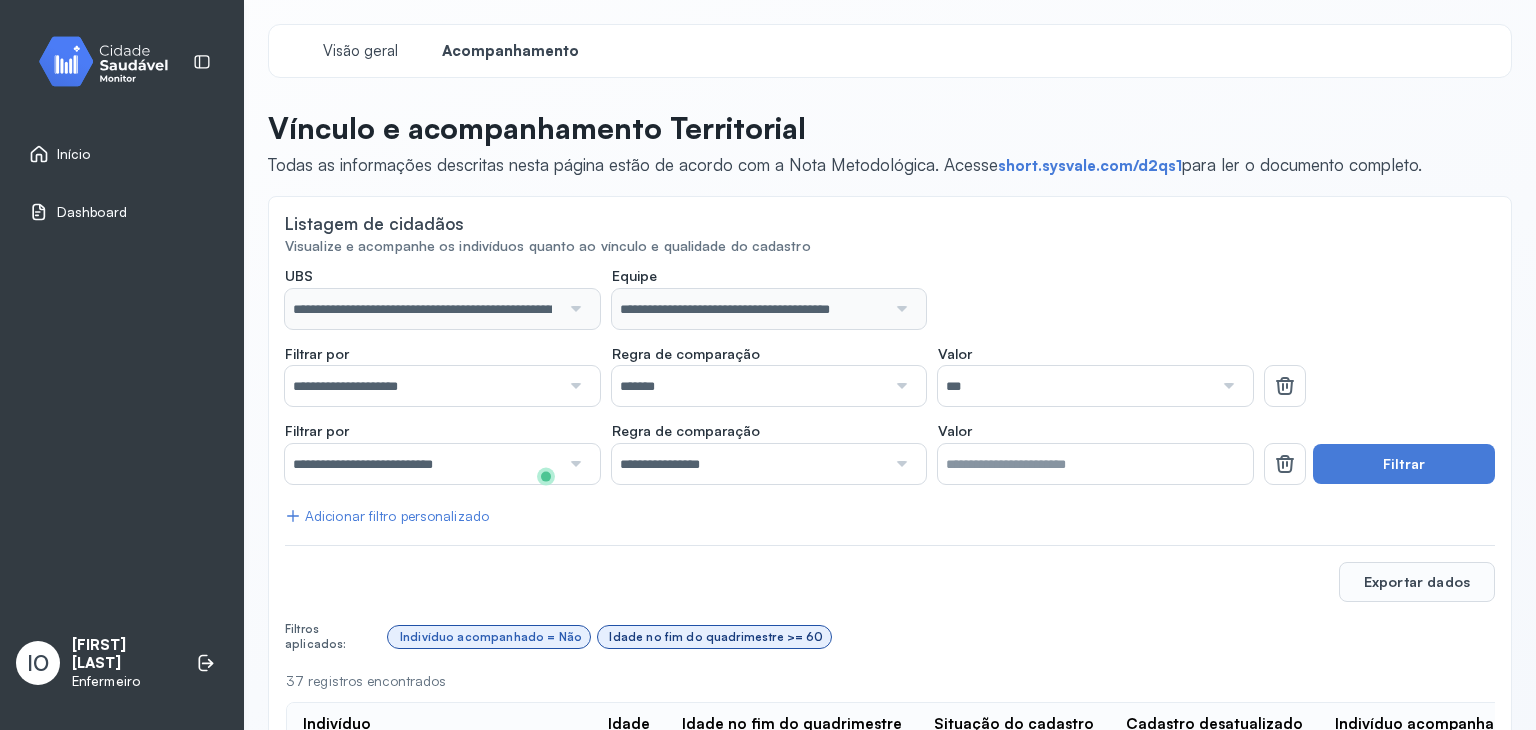 click on "Idade no fim do quadrimestre >= 60" at bounding box center (716, 637) 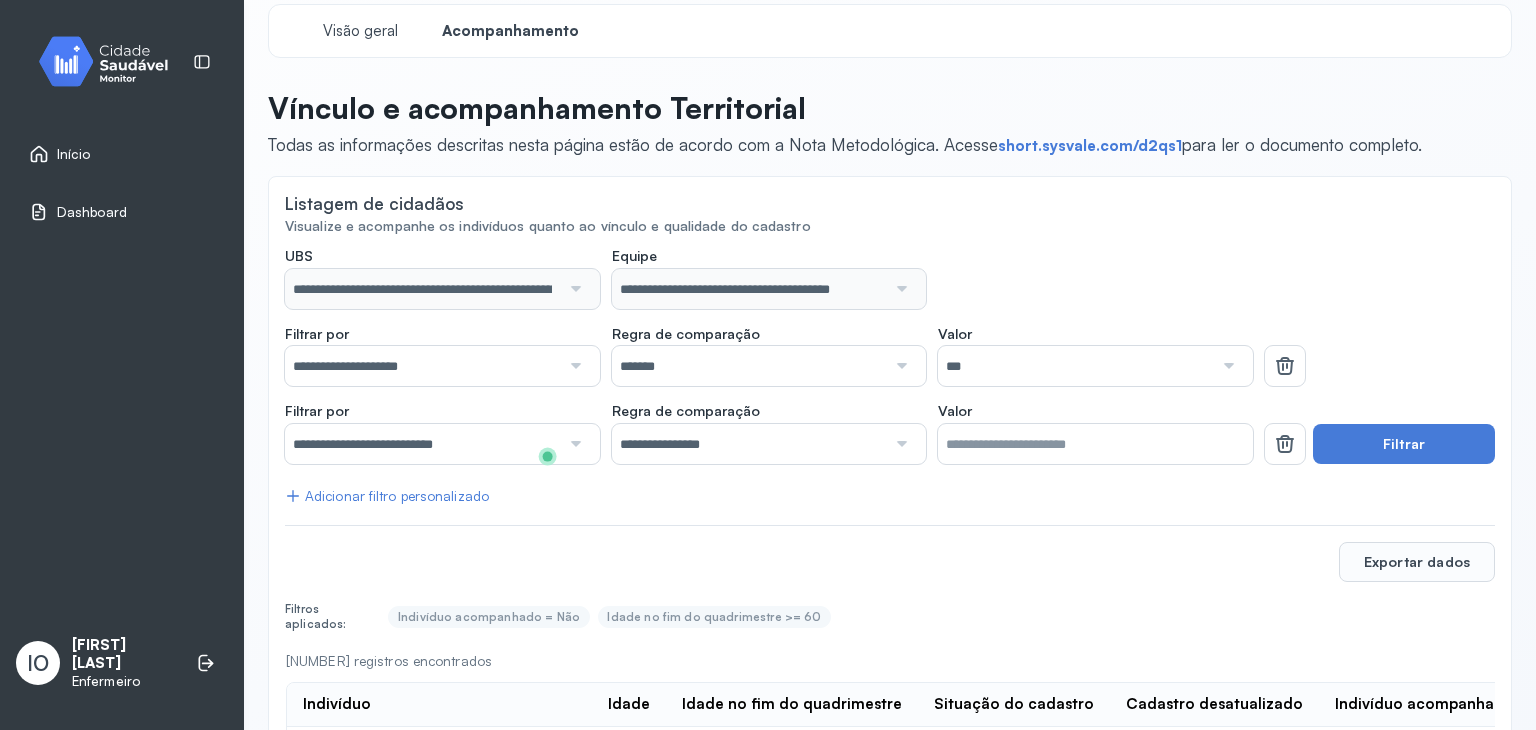 scroll, scrollTop: 0, scrollLeft: 0, axis: both 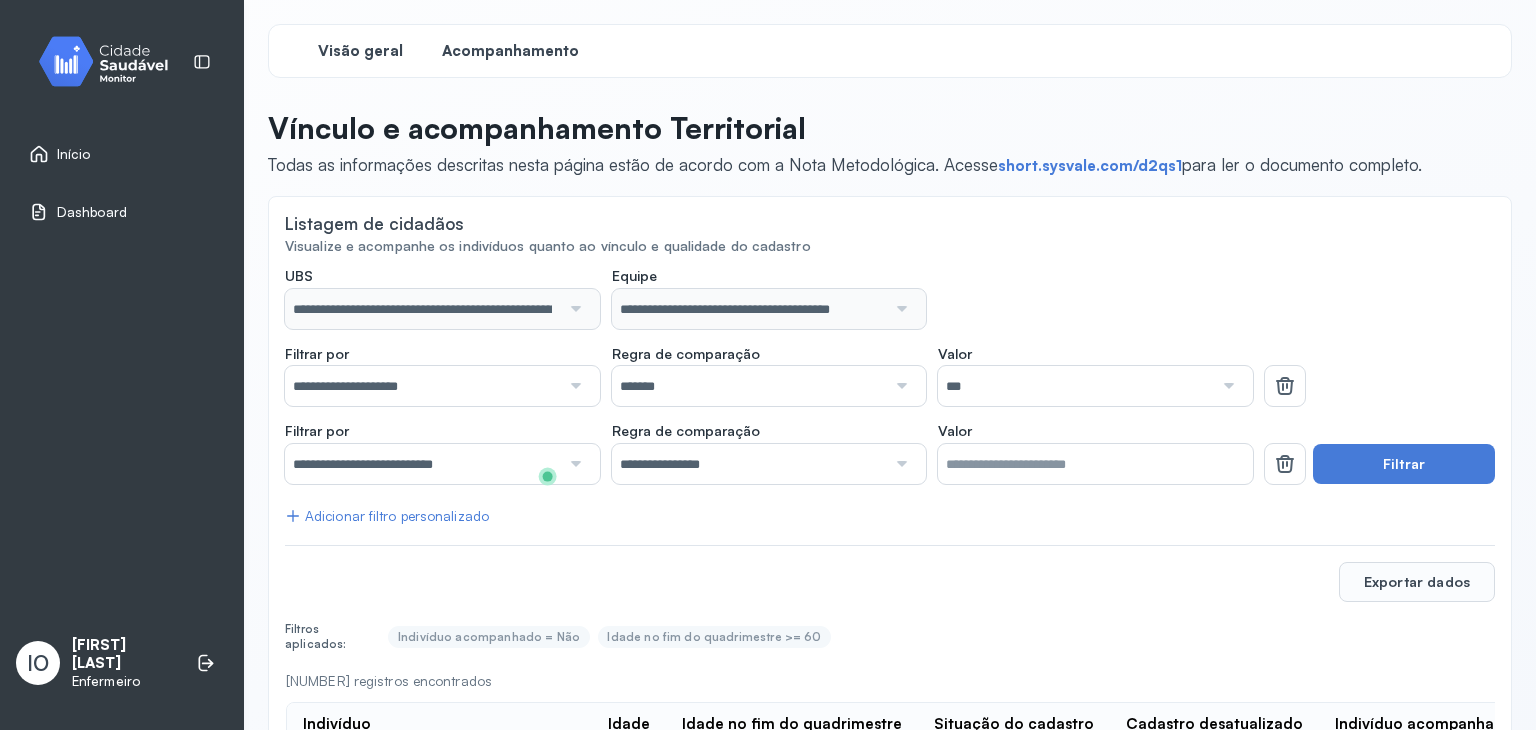 click on "Visão geral" at bounding box center (360, 51) 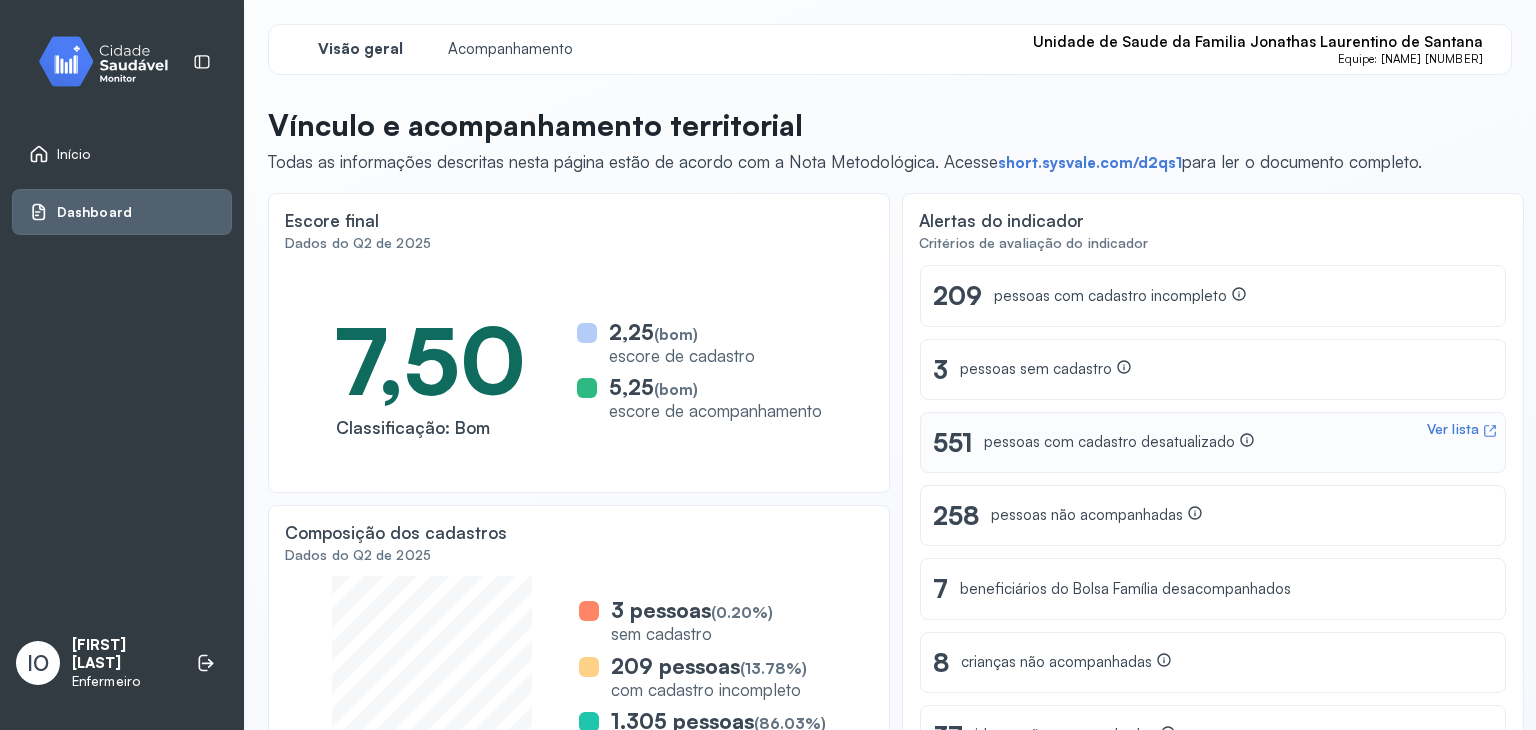 click on "pessoas com cadastro desatualizado" at bounding box center [1119, 442] 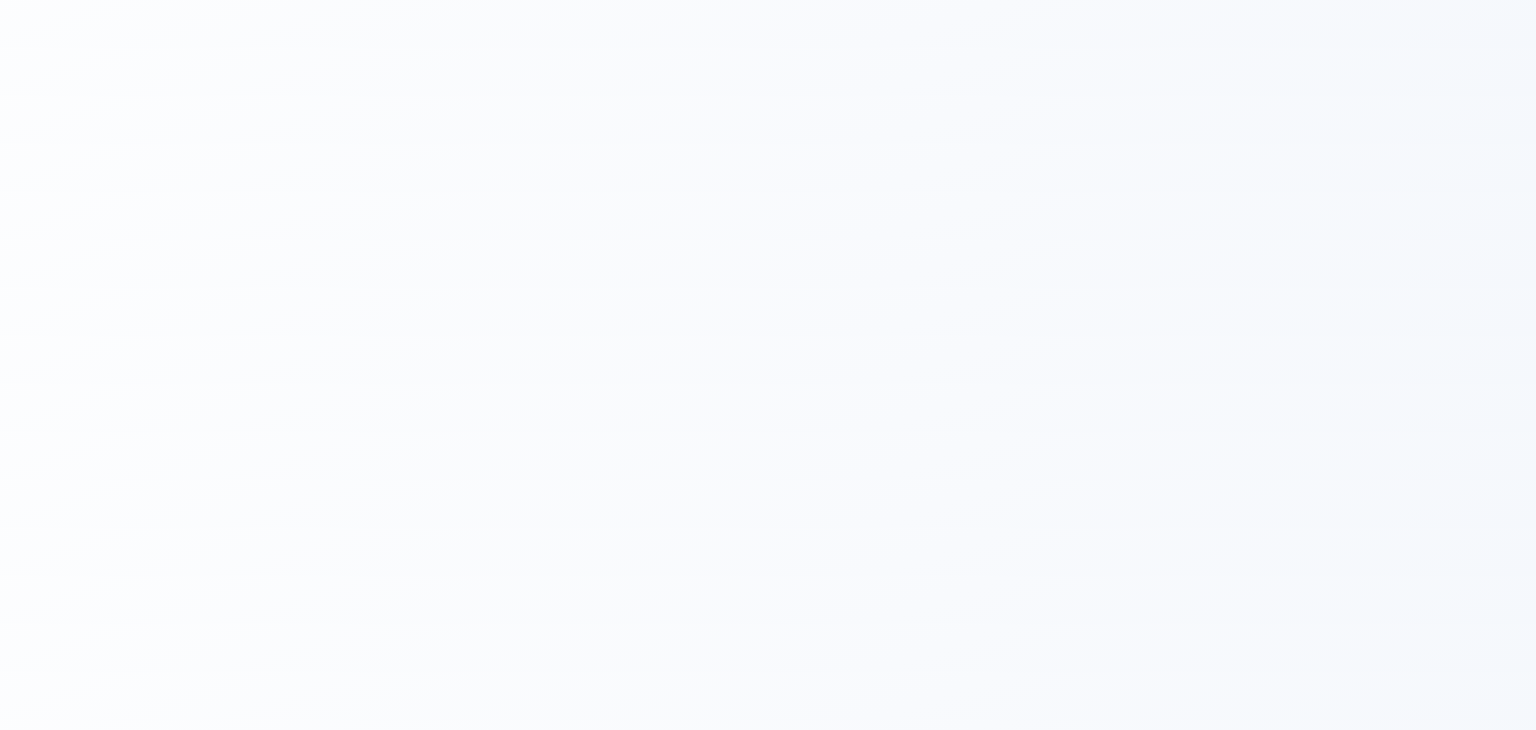 scroll, scrollTop: 0, scrollLeft: 0, axis: both 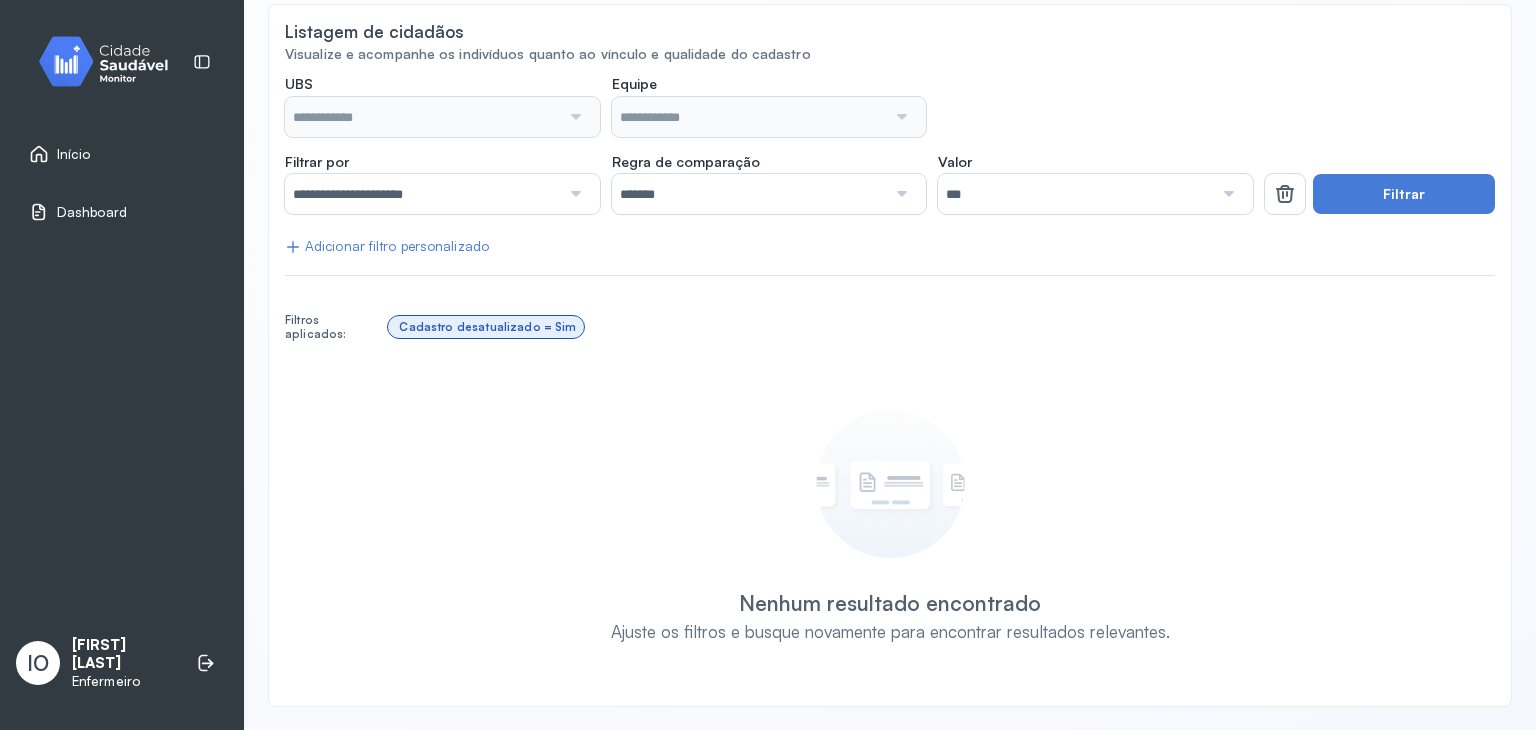 type on "**********" 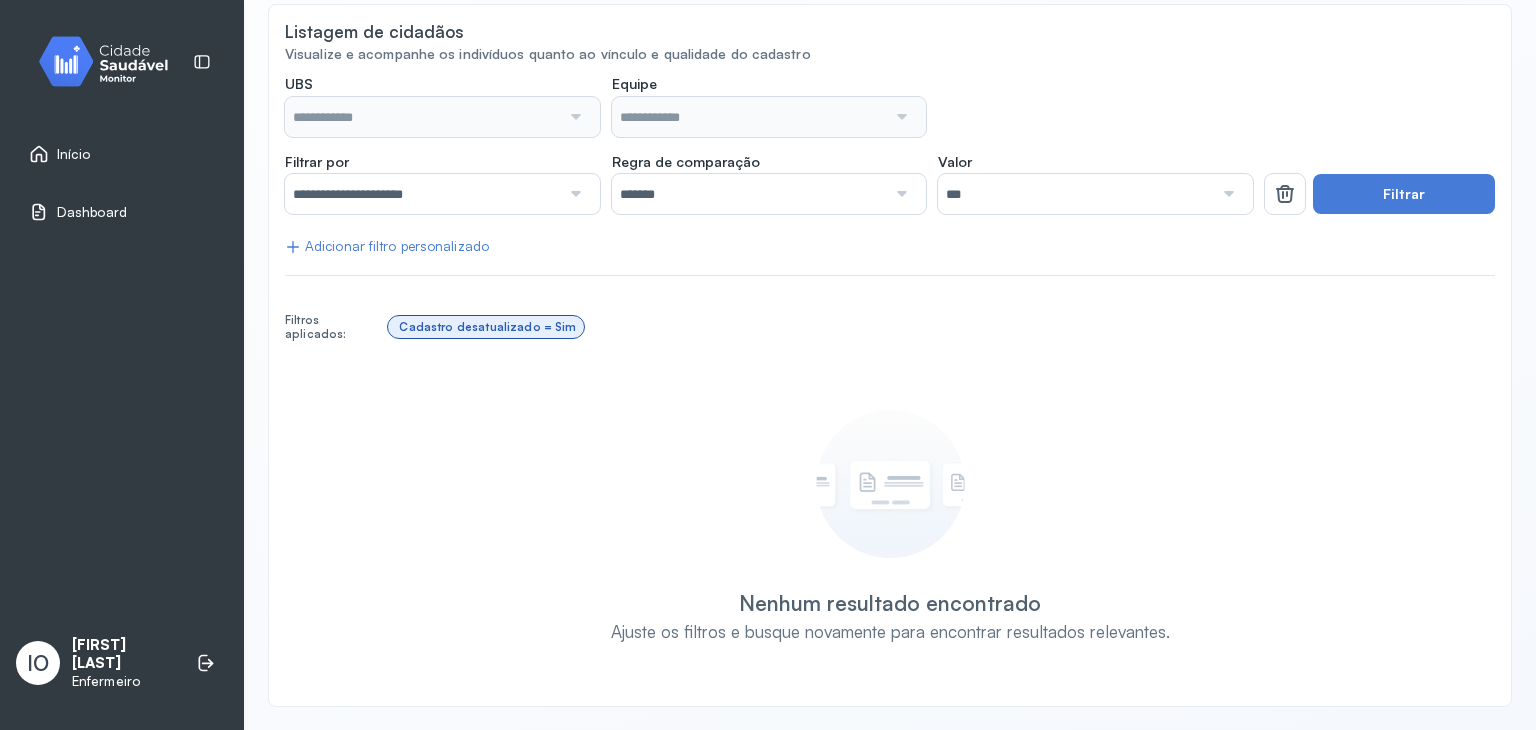 type on "**********" 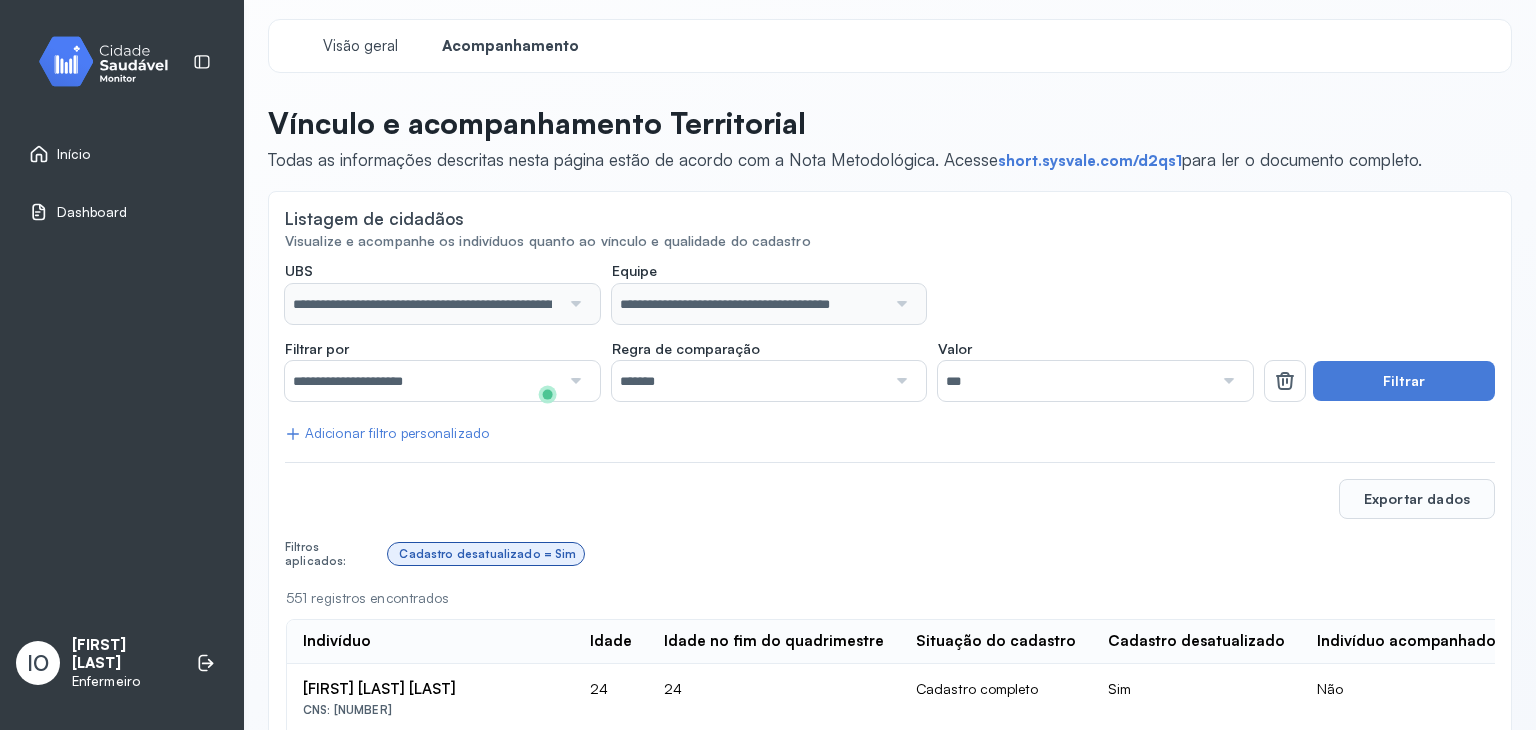 scroll, scrollTop: 0, scrollLeft: 0, axis: both 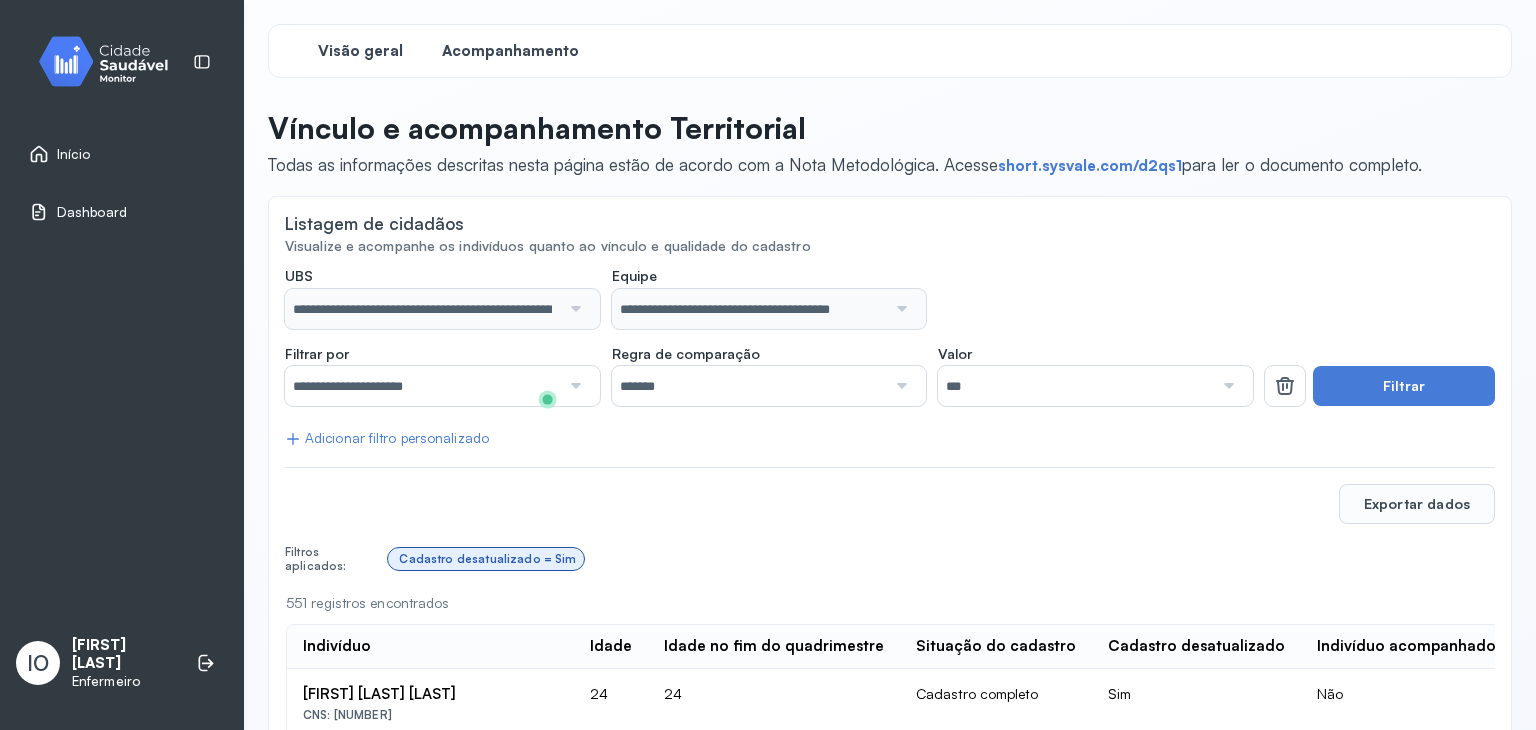click on "Visão geral" at bounding box center [360, 51] 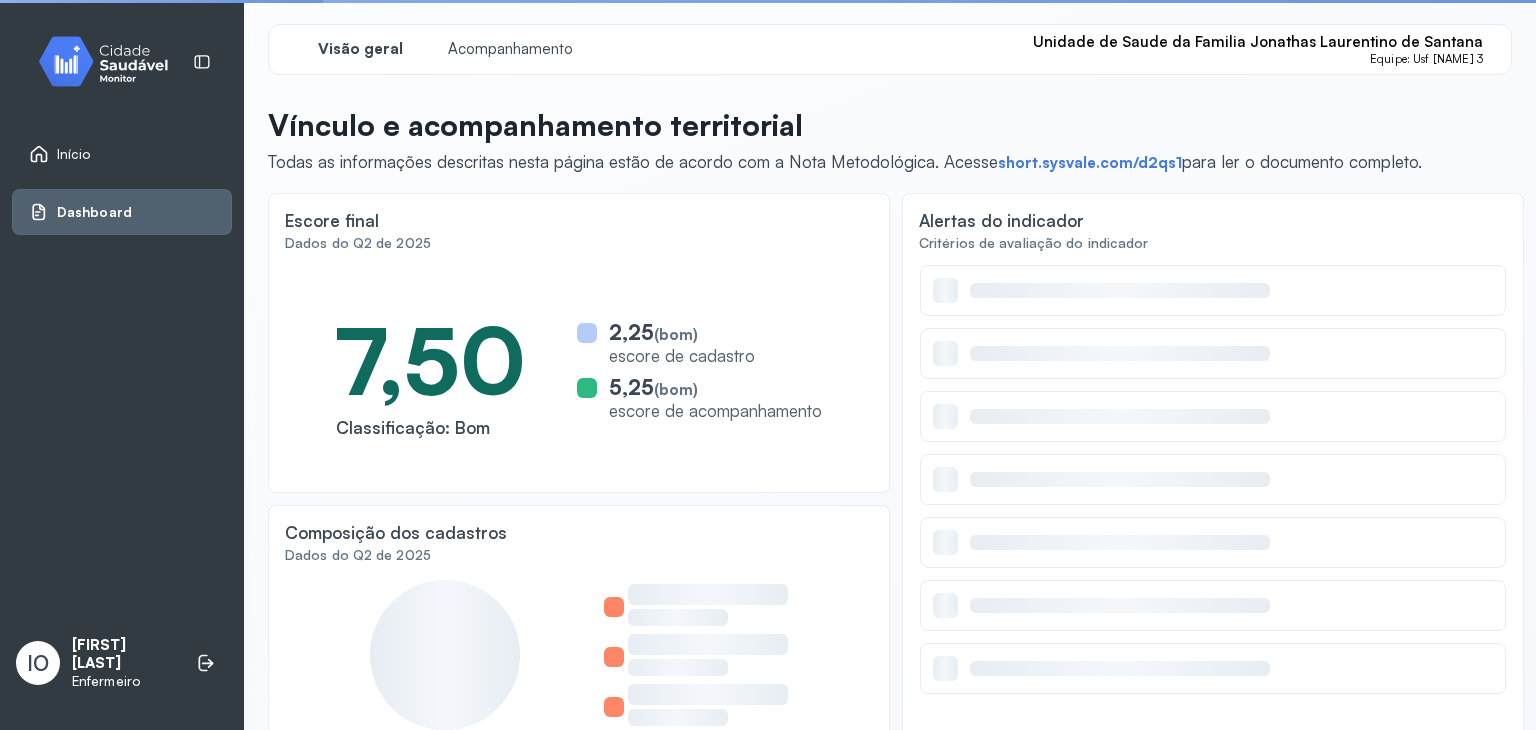 click on "Visão geral Acompanhamento Unidade de Saude da Familia [NAME] Equipe: Usf [NAME] 3 Vínculo e acompanhamento territorial Todas as informações descritas nesta página estão de acordo com a Nota Metodológica. Acesse   short.sysvale.com/d2qs1   para ler o documento completo. Escore final Dados do Q2 de [YEAR] 7,50  Classificação: Bom 2,25   (bom)  escore de cadastro 5,25   (bom)  escore de acompanhamento Alertas do indicador Critérios de avaliação do indicador Composição dos cadastros Dados do Q2 de [YEAR] Composição do acompanhamento Dados do Q2 de [YEAR] Estamos trabalhando nisso... Este cartão de métricas ficará disponível em breve. Evolução do escore final da equipe Desempenho por quadrimestre" 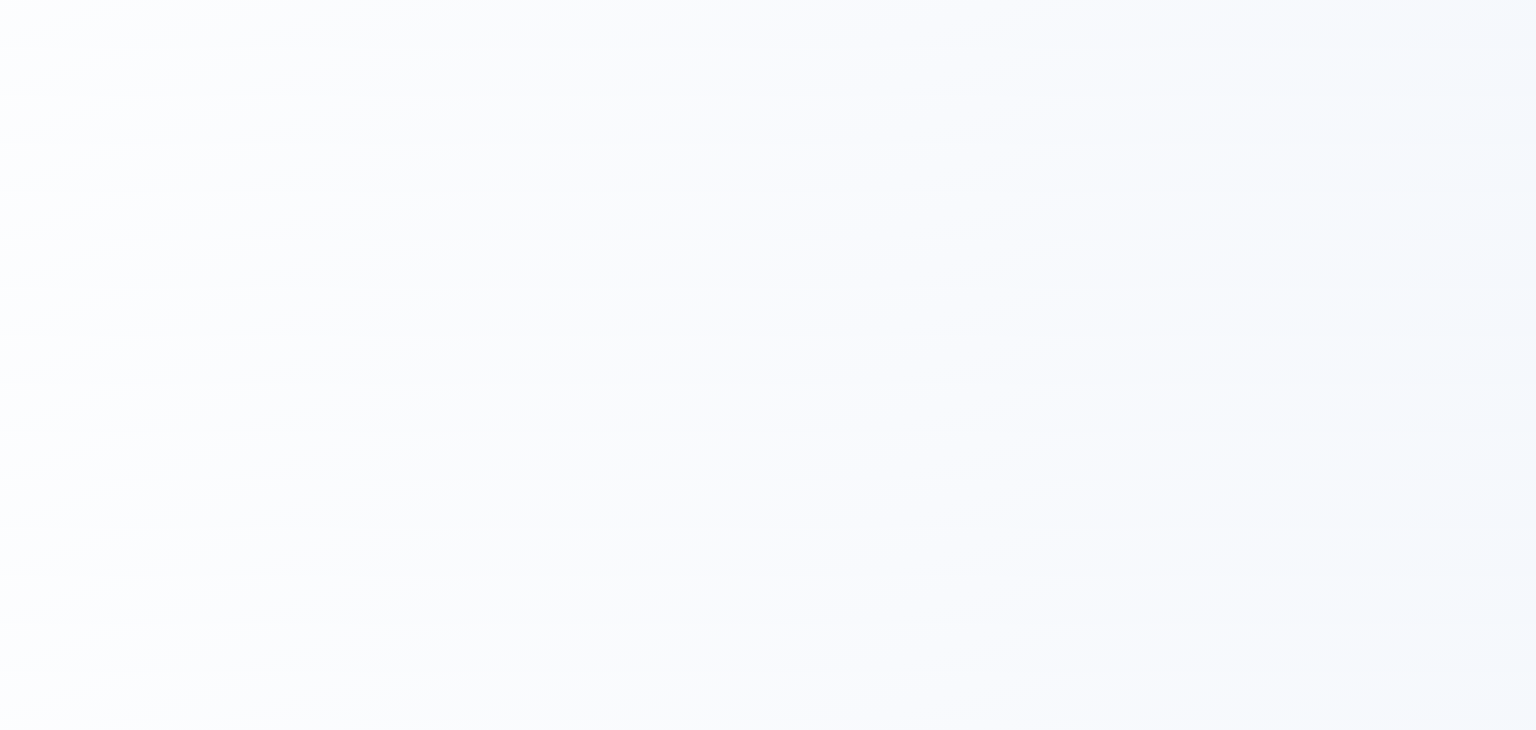 scroll, scrollTop: 0, scrollLeft: 0, axis: both 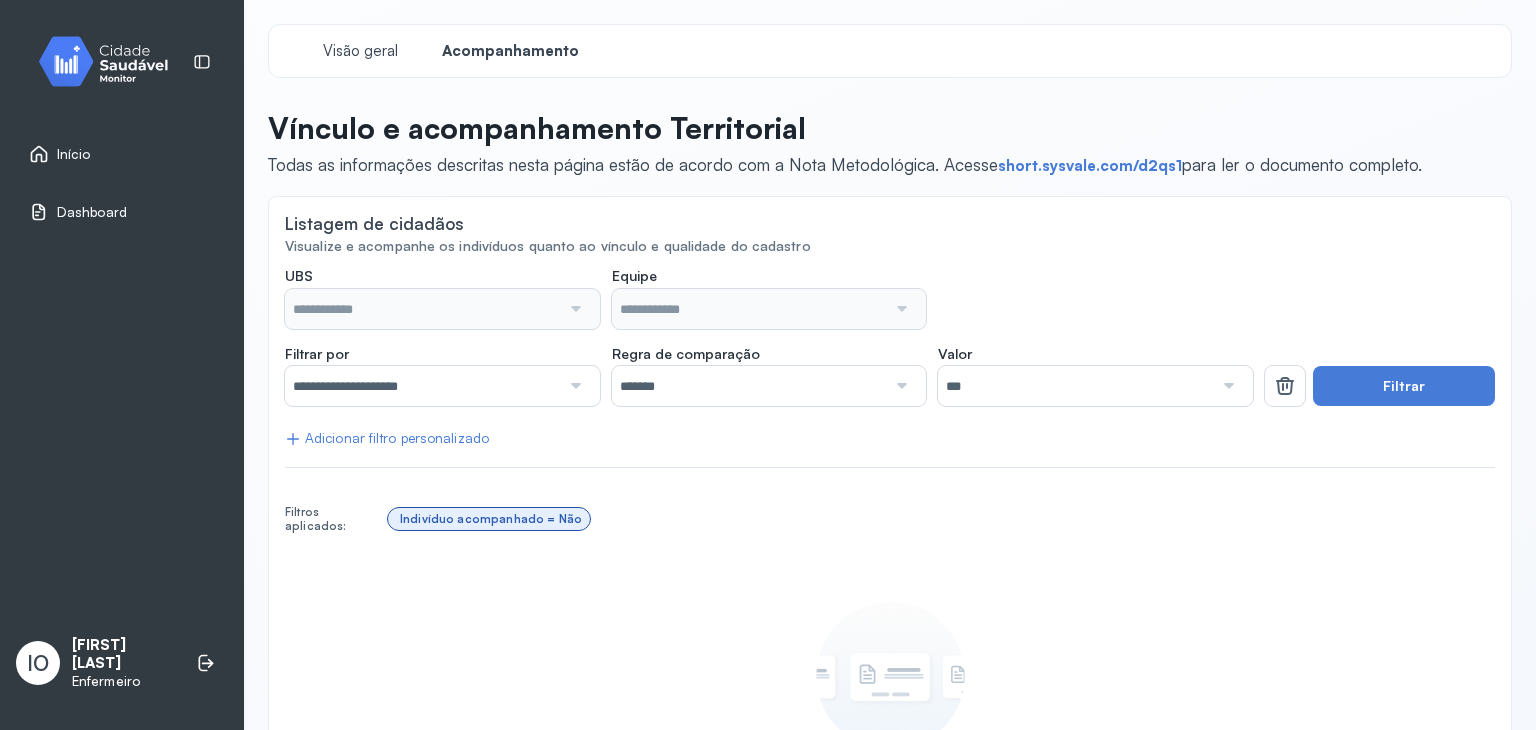 type on "**********" 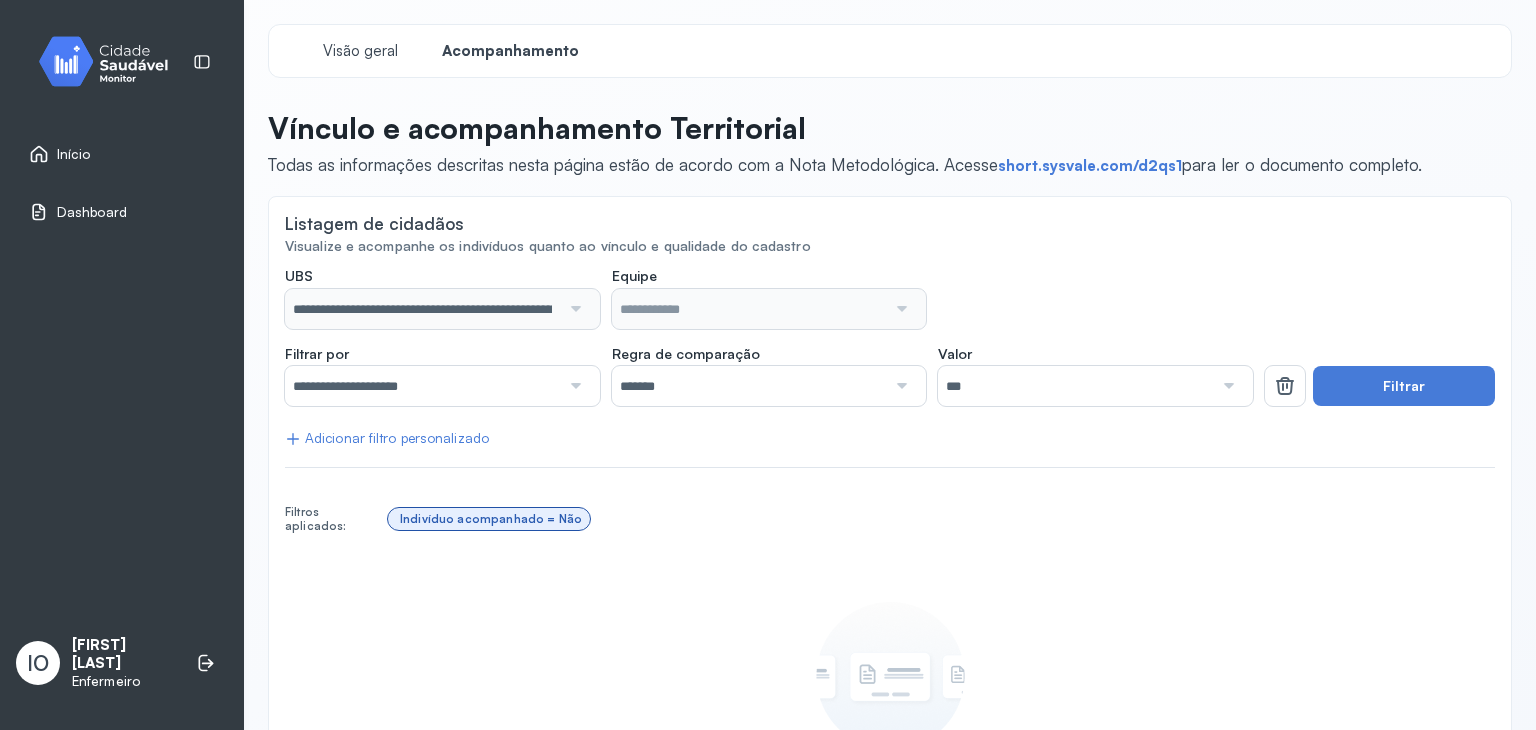 type on "**********" 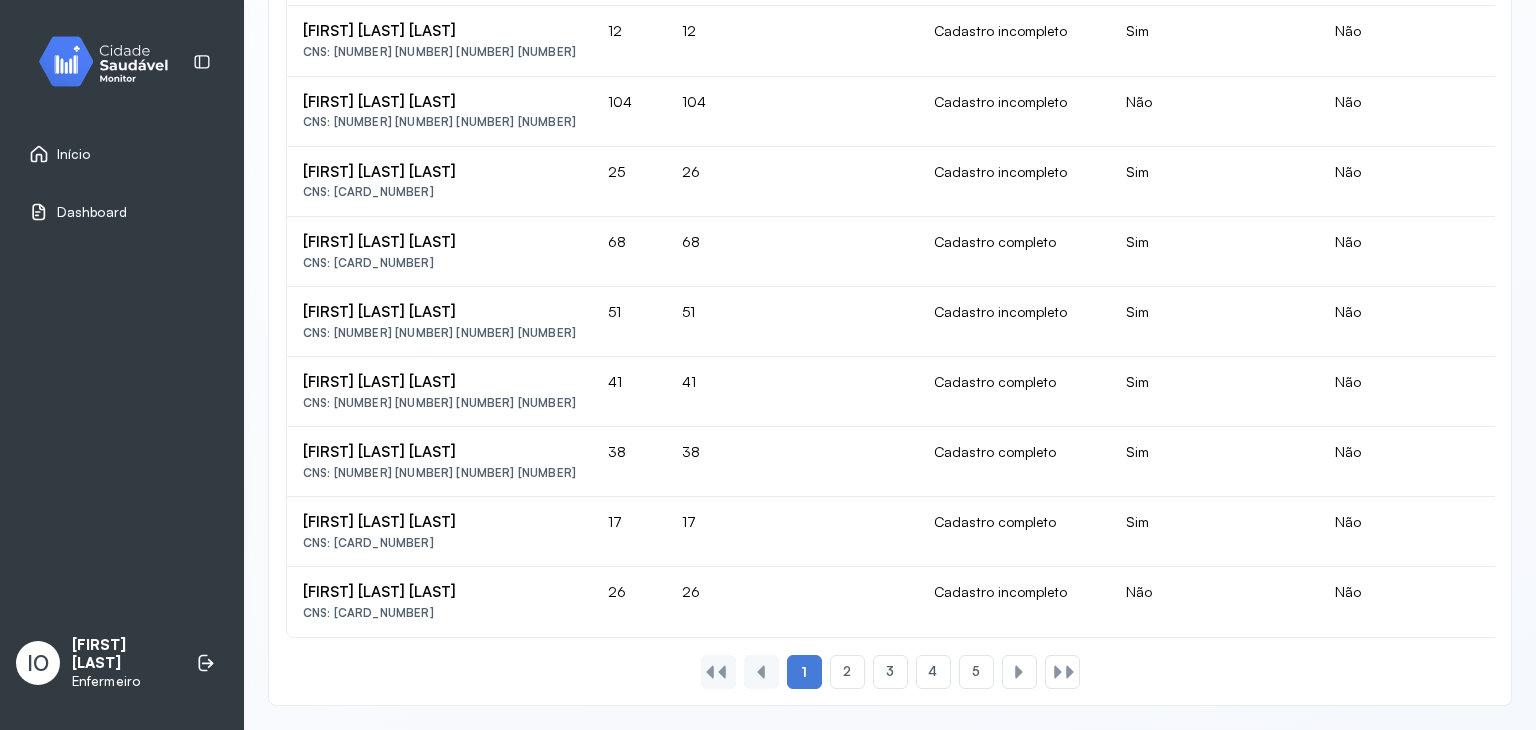 scroll, scrollTop: 1728, scrollLeft: 0, axis: vertical 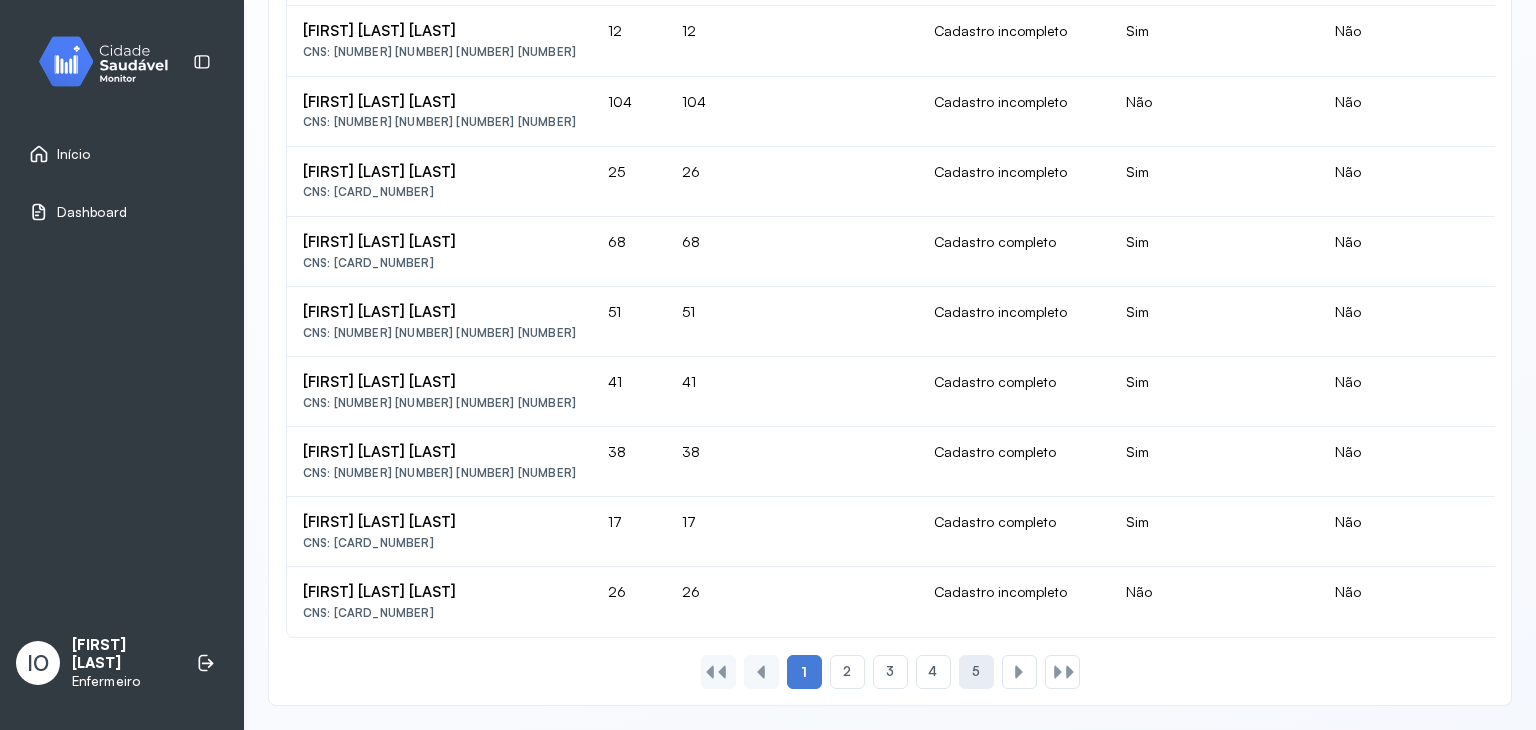 click on "5" 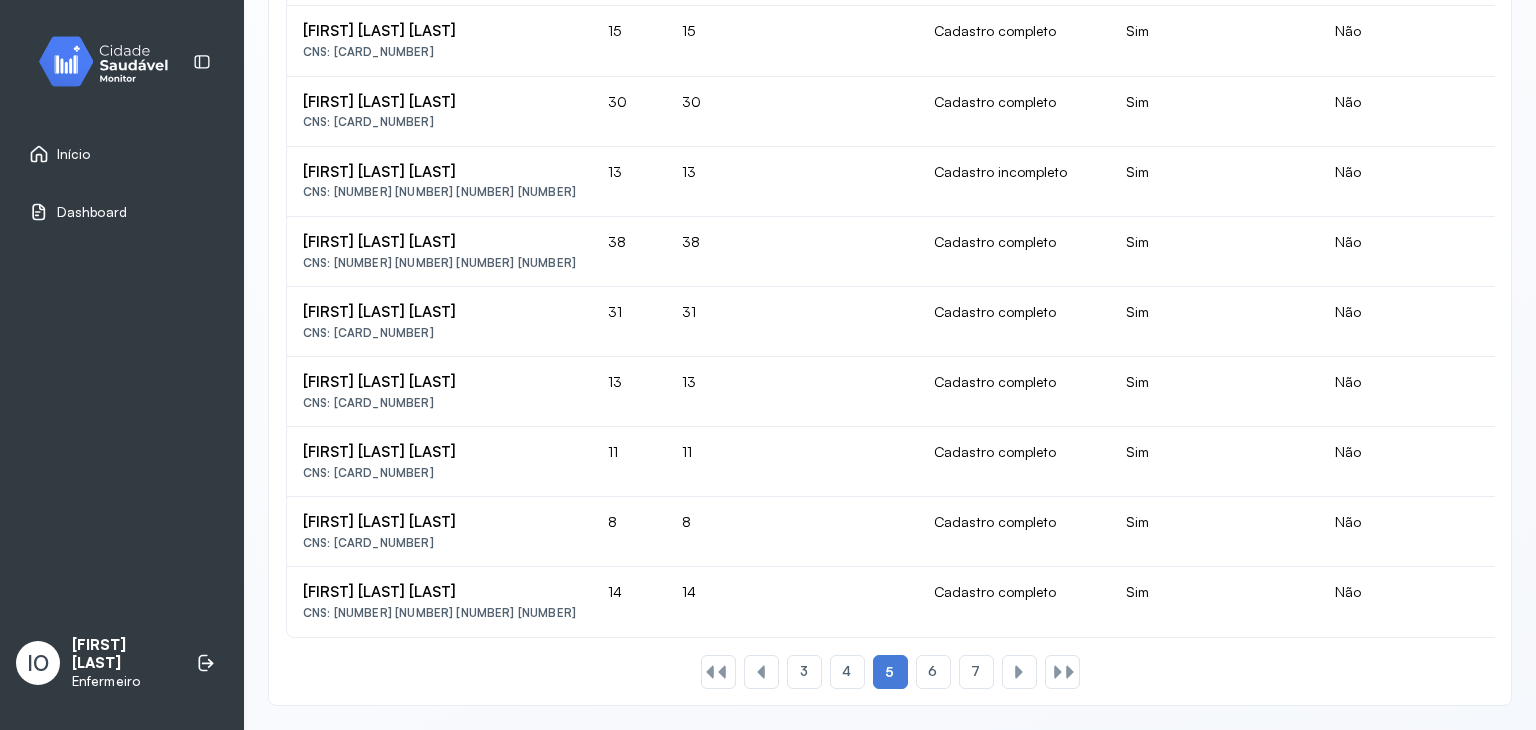 scroll, scrollTop: 1728, scrollLeft: 0, axis: vertical 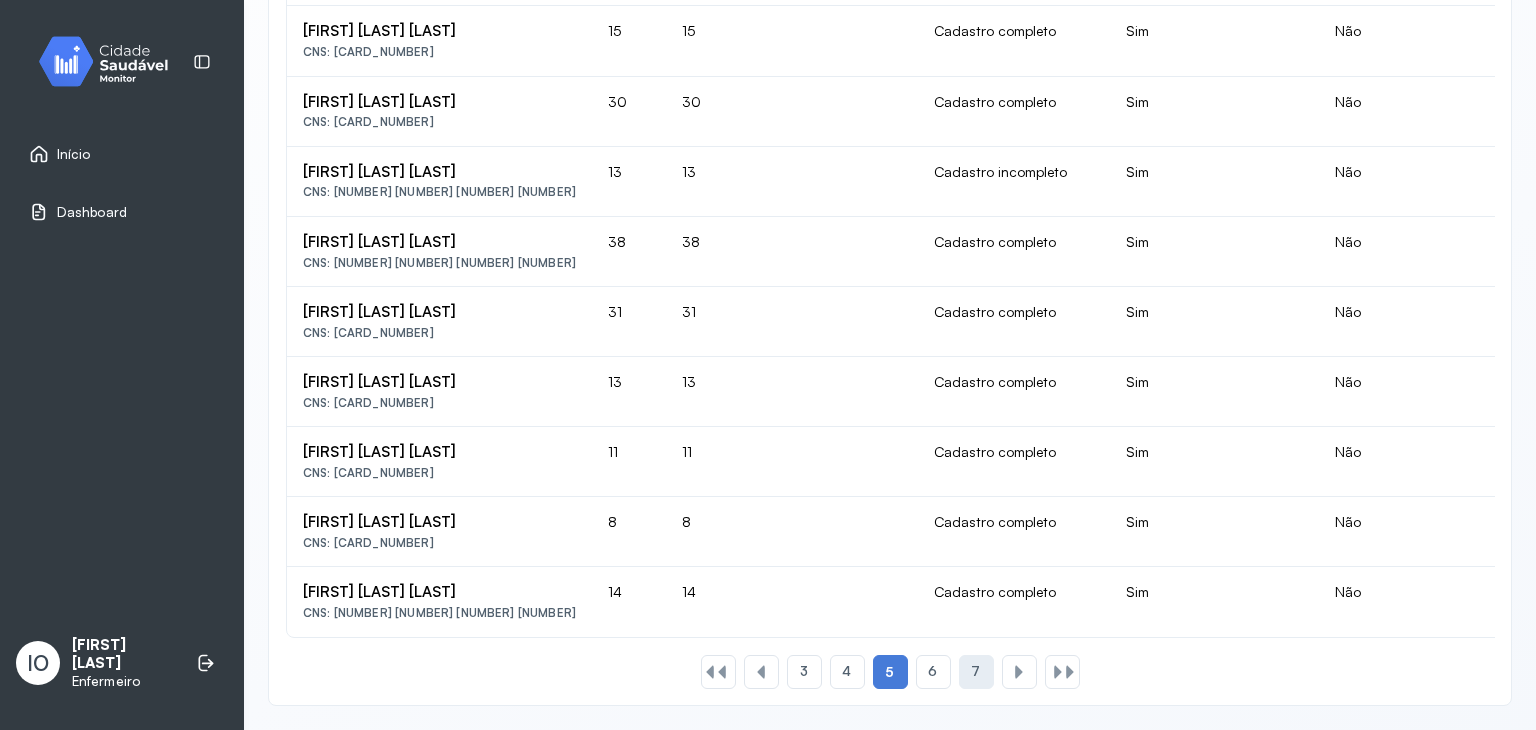 click on "7" 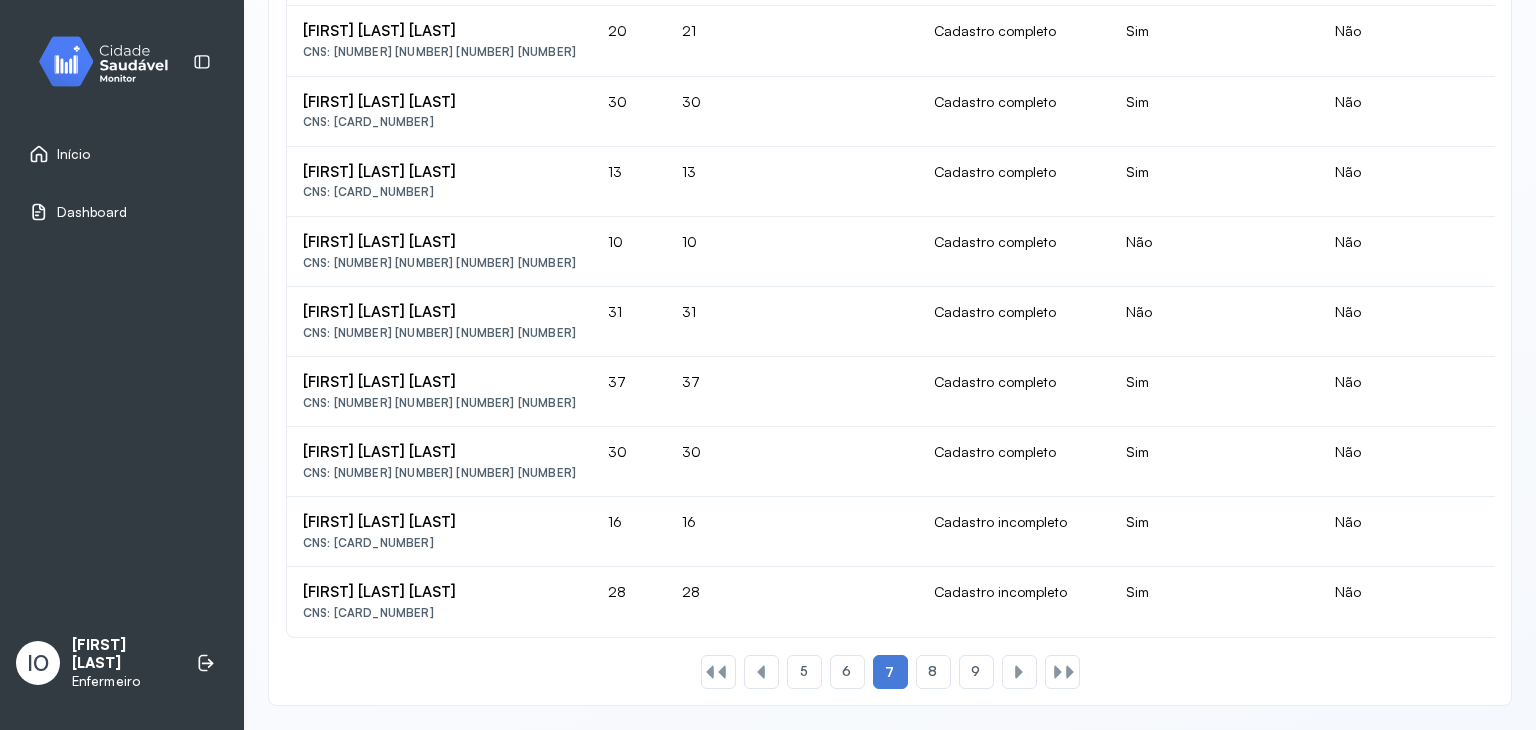 scroll, scrollTop: 1728, scrollLeft: 0, axis: vertical 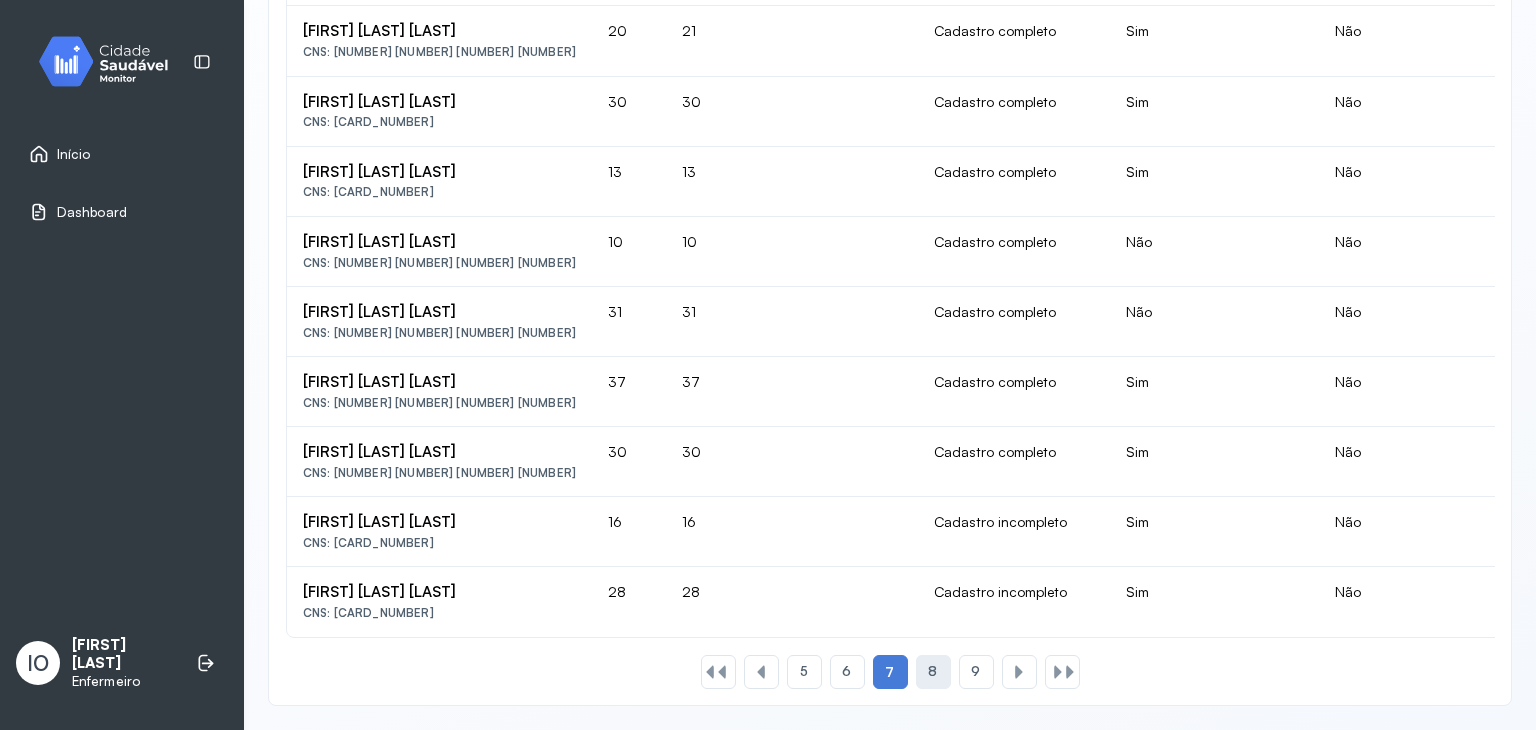 click on "8" 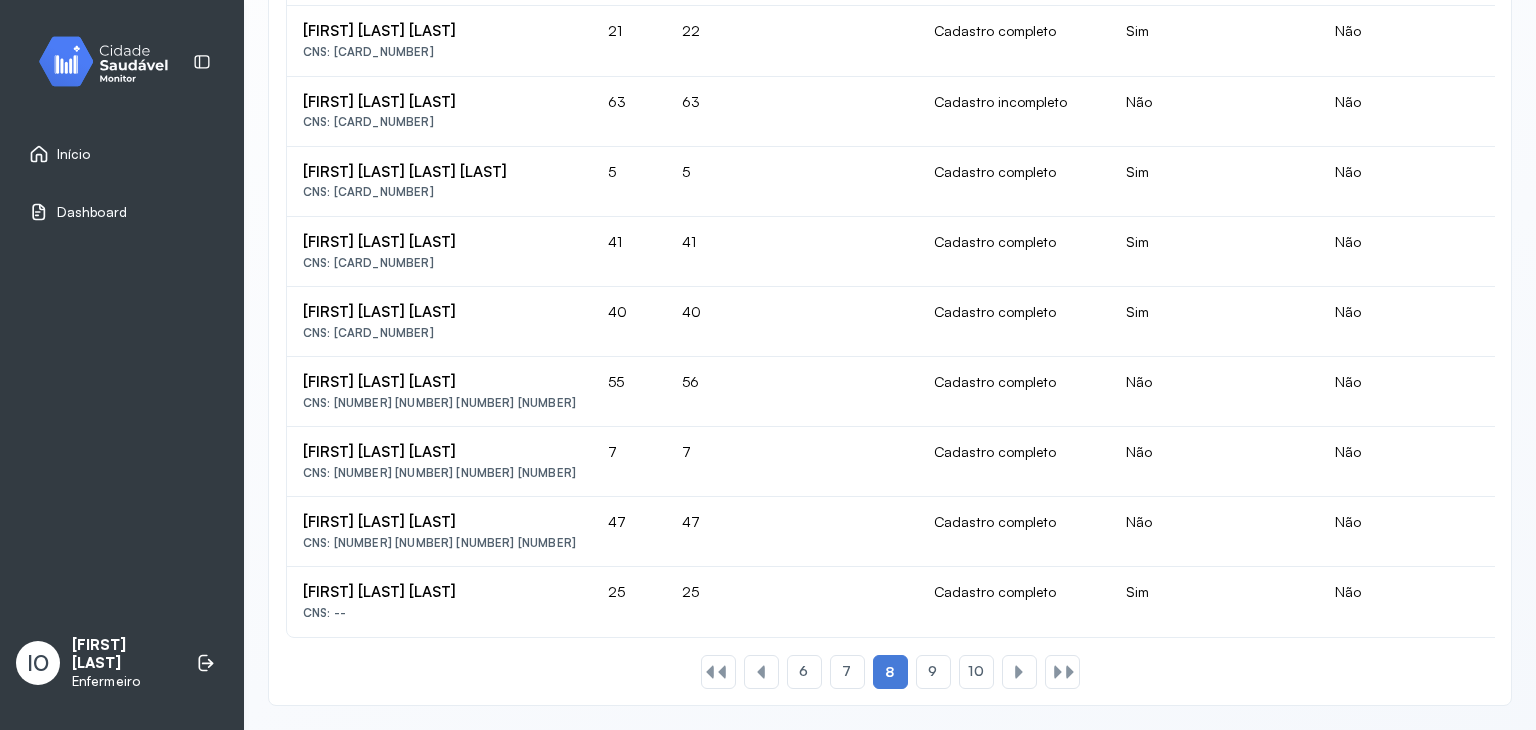 scroll, scrollTop: 1728, scrollLeft: 0, axis: vertical 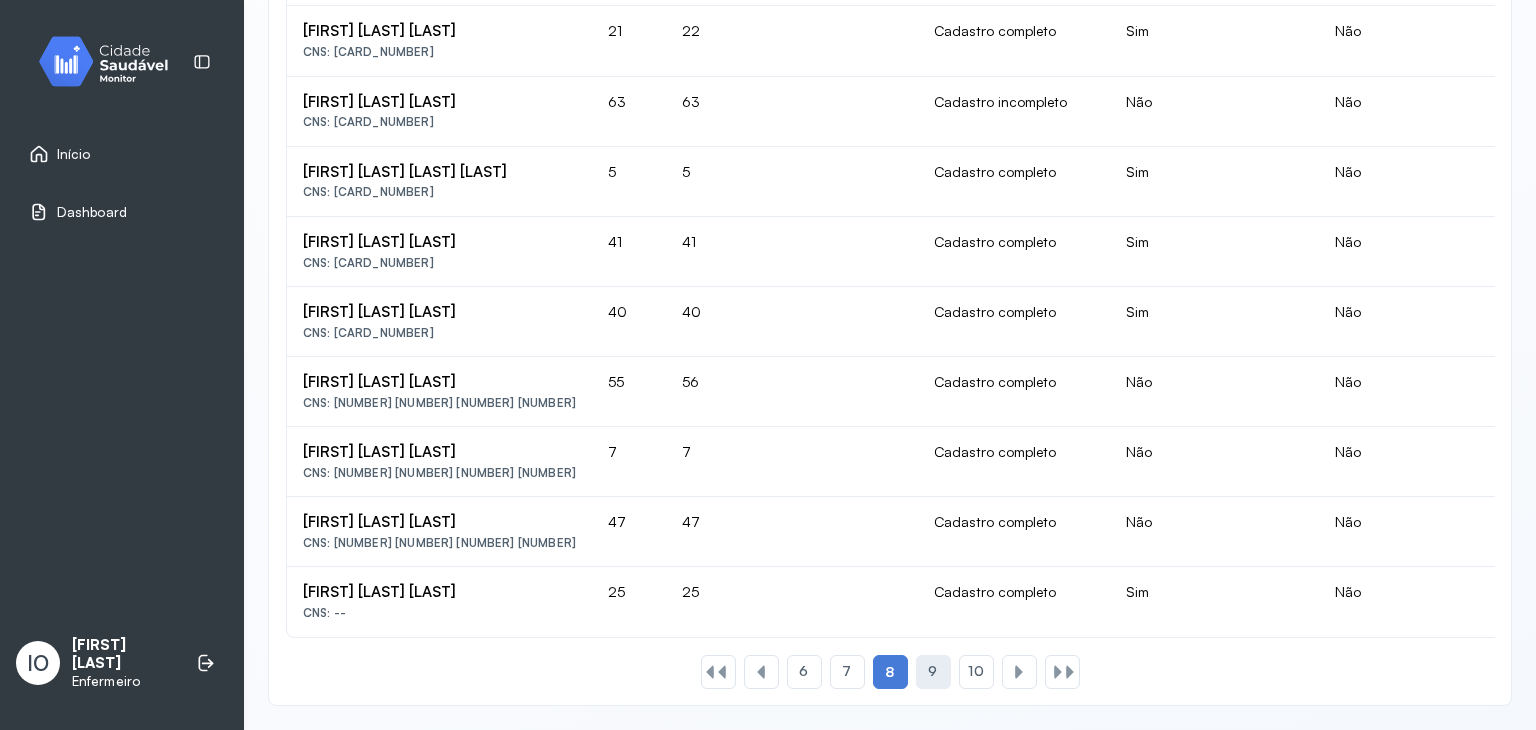 click on "9" at bounding box center (932, 671) 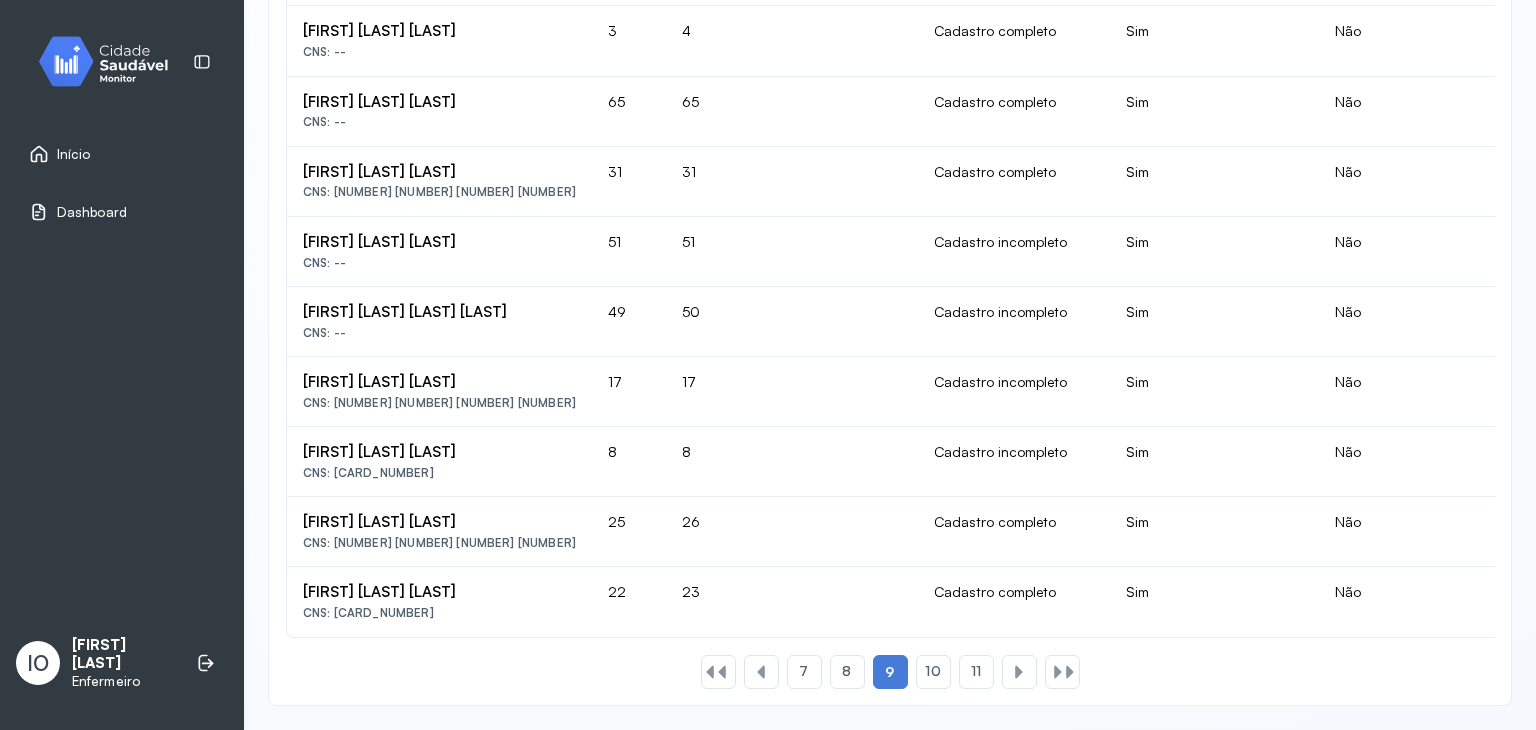 scroll, scrollTop: 1728, scrollLeft: 0, axis: vertical 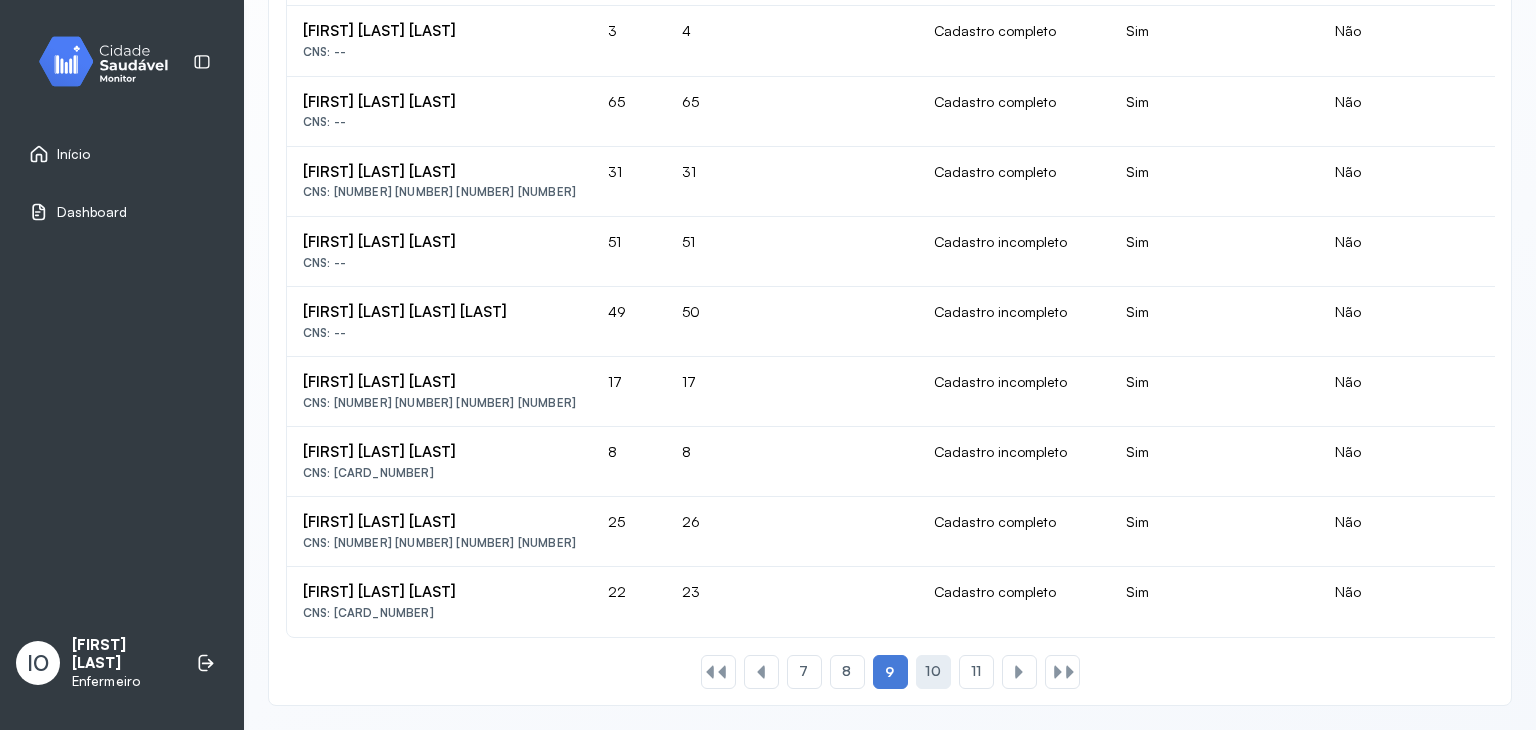 click on "10" at bounding box center [932, 671] 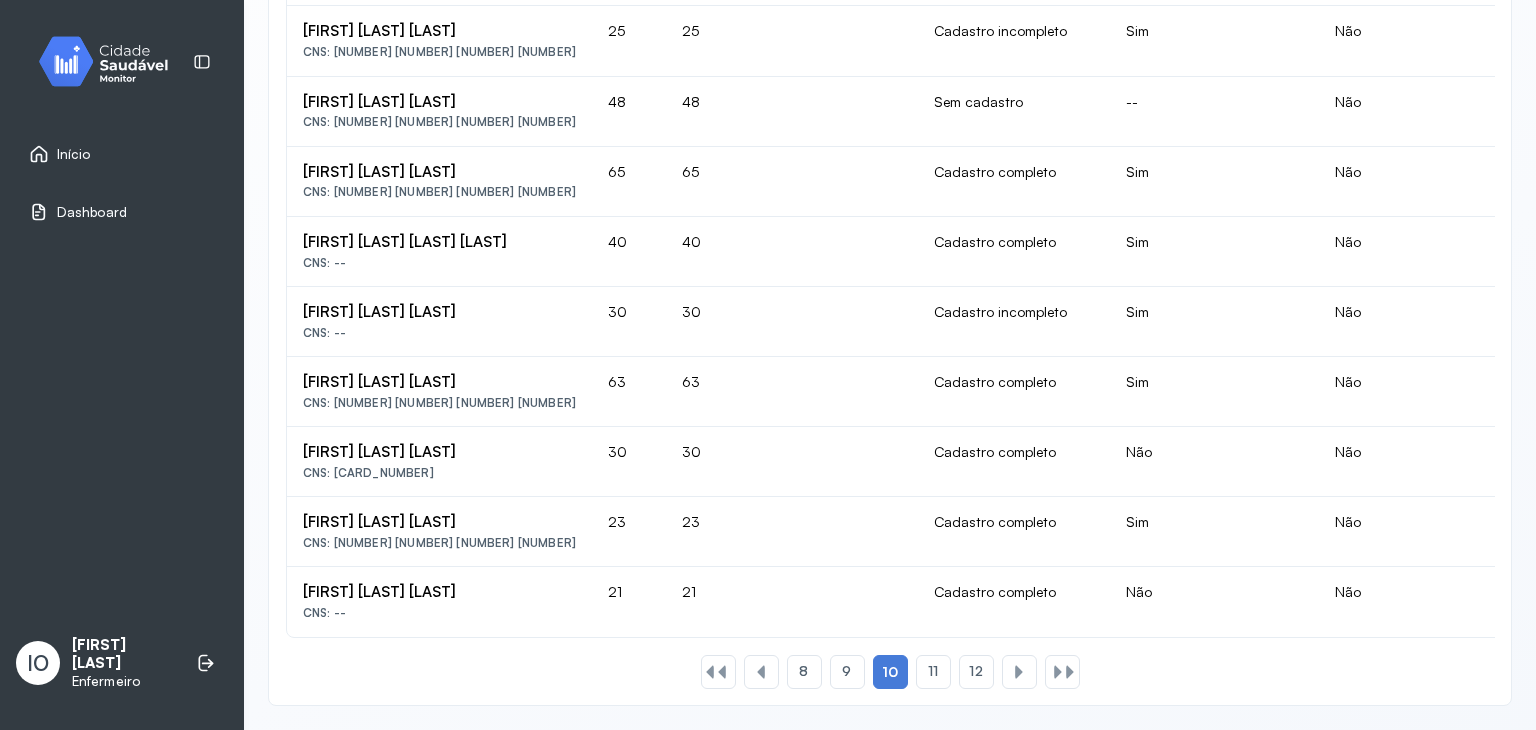 scroll, scrollTop: 1728, scrollLeft: 0, axis: vertical 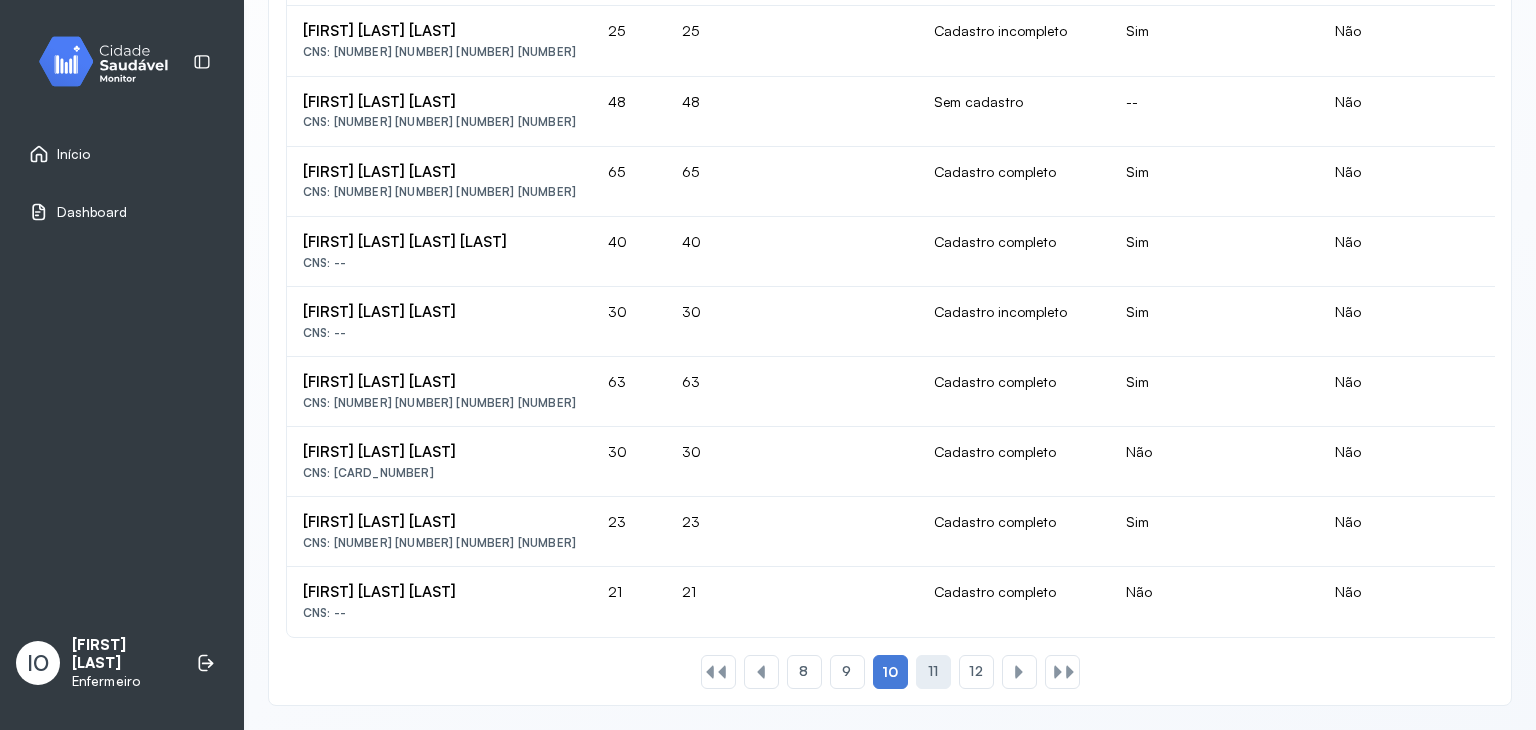click on "11" at bounding box center (933, 671) 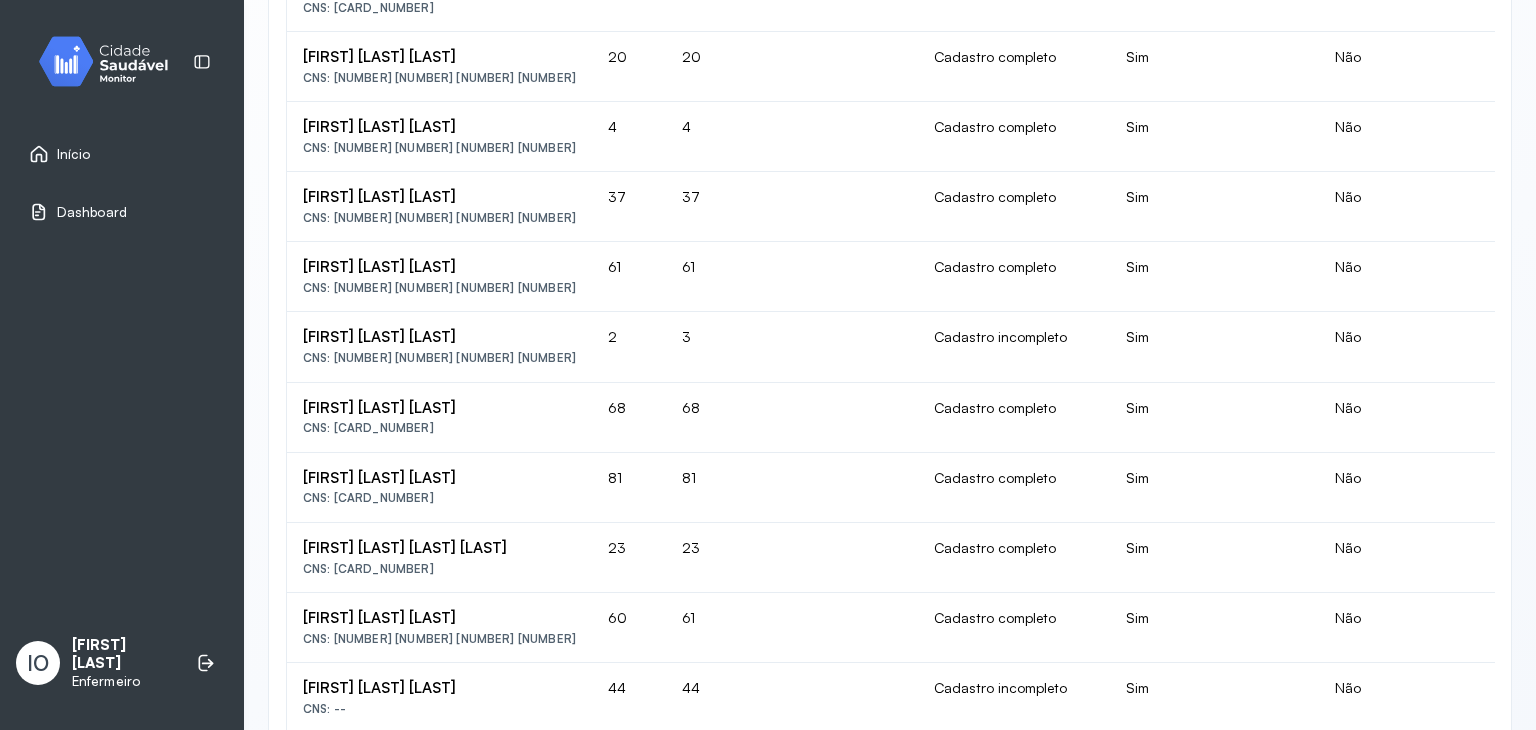 scroll, scrollTop: 1728, scrollLeft: 0, axis: vertical 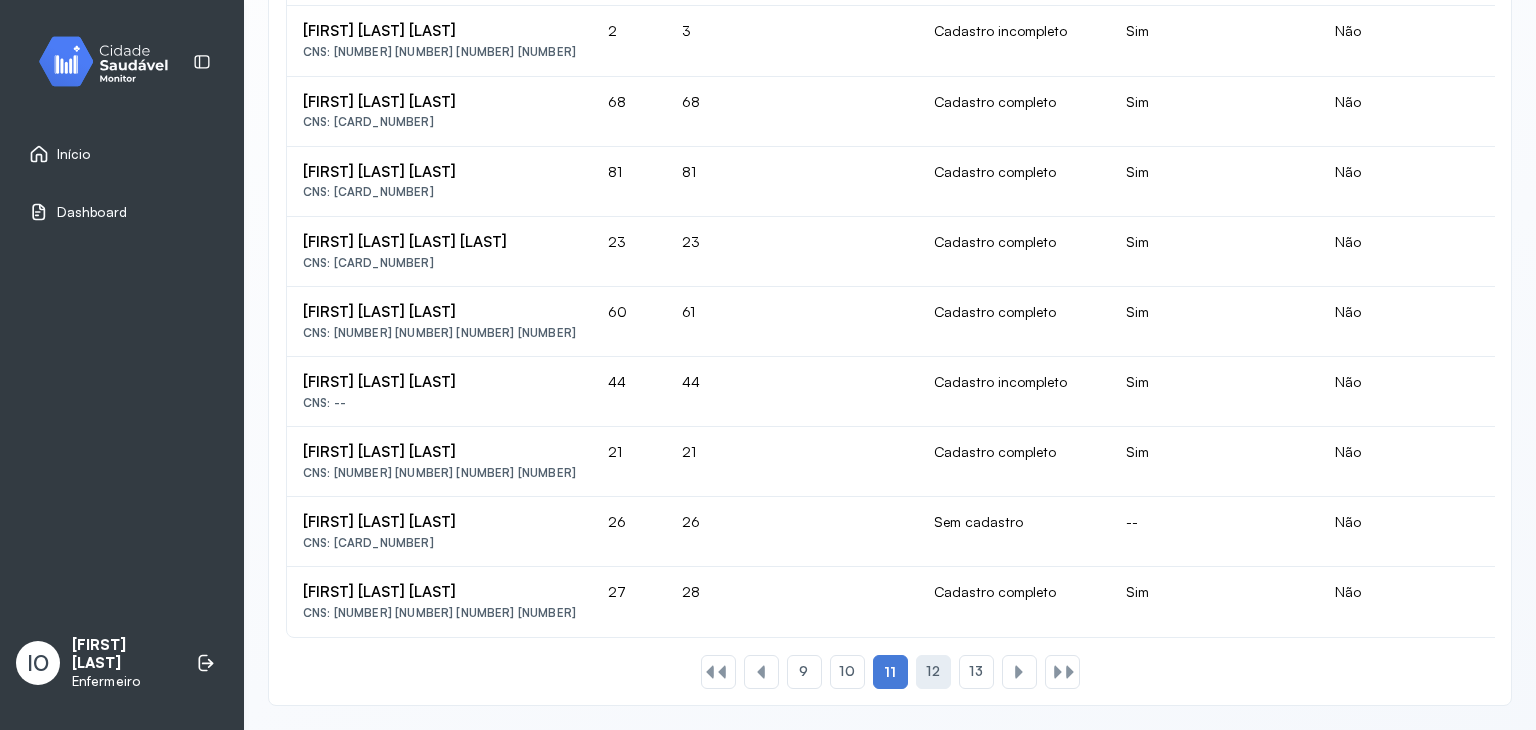 click on "12" at bounding box center [932, 671] 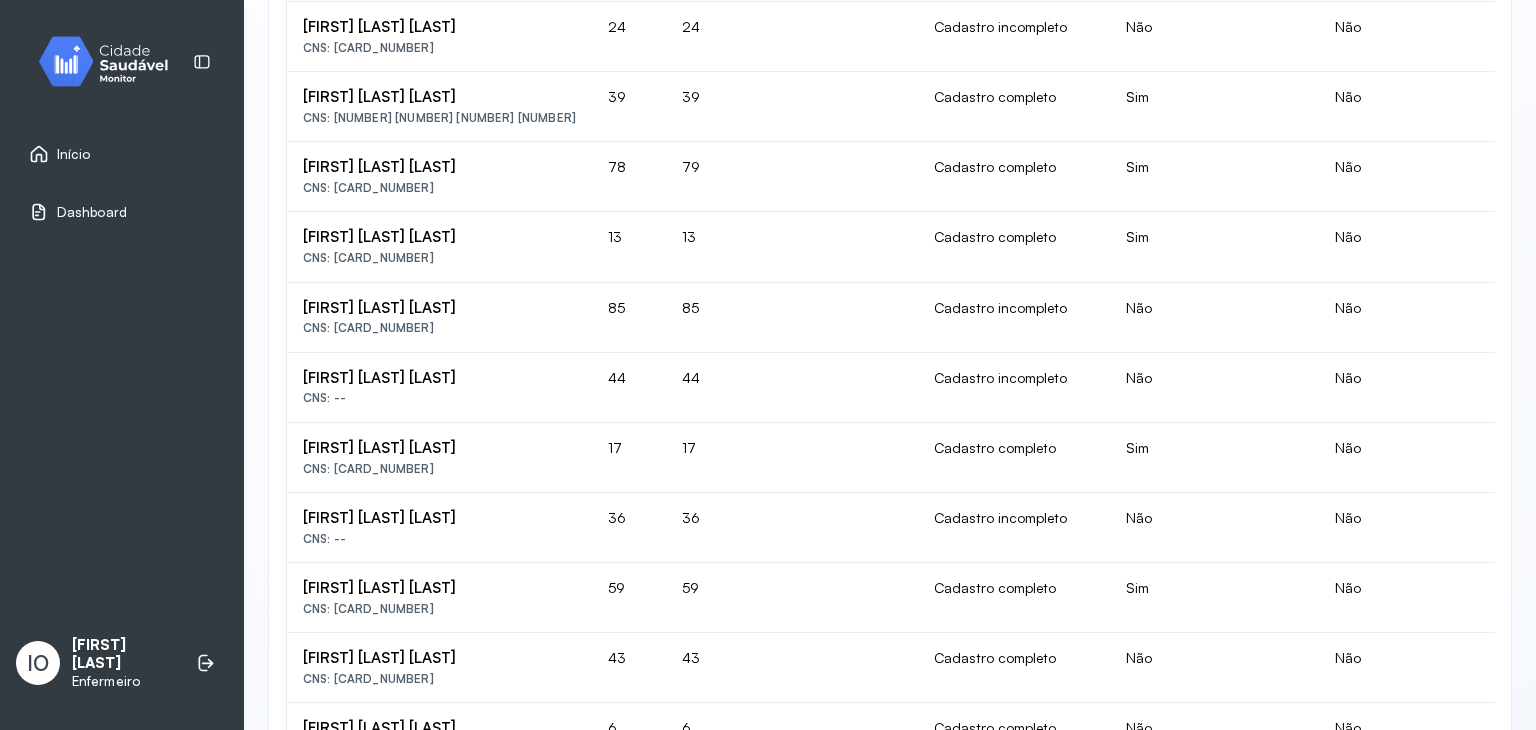 scroll, scrollTop: 1728, scrollLeft: 0, axis: vertical 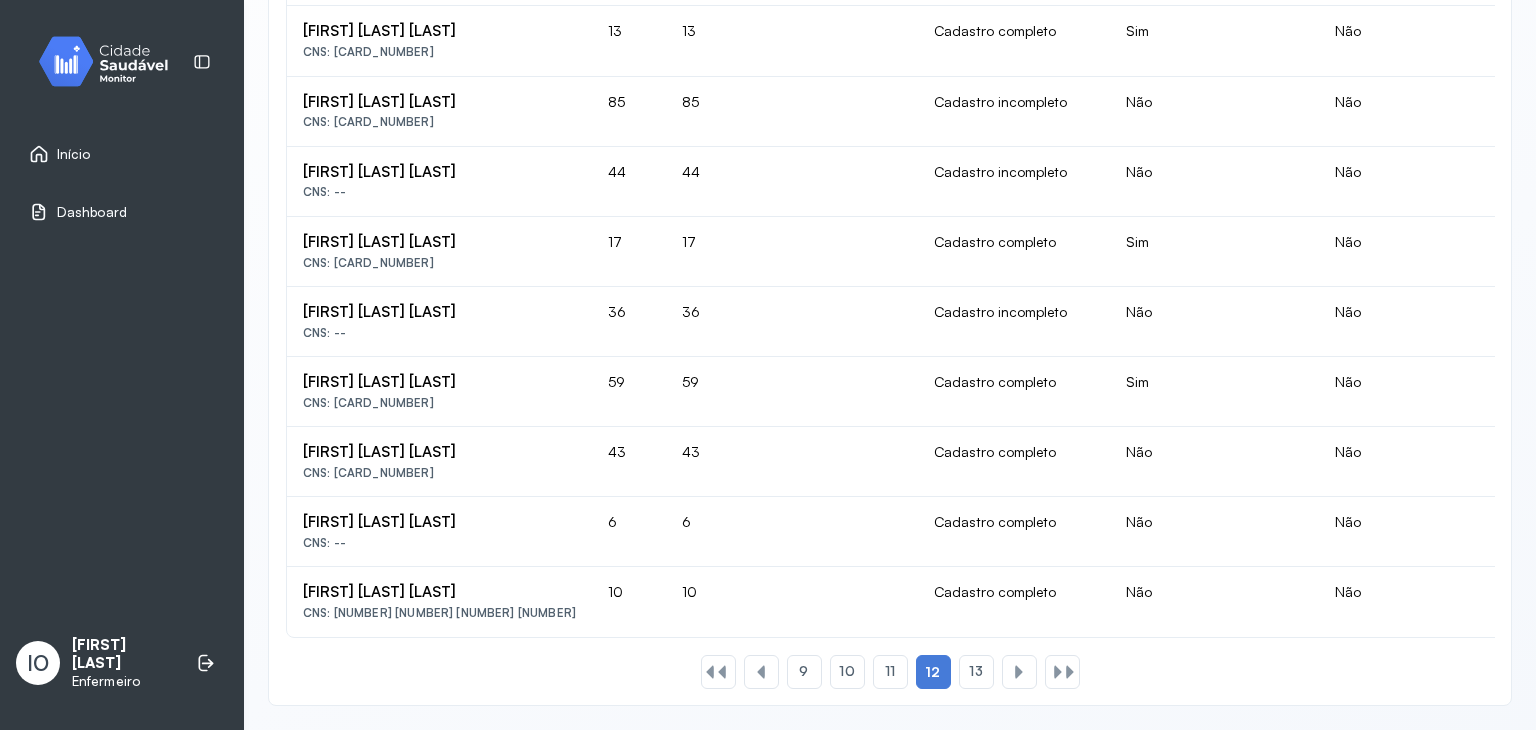 click on "**********" at bounding box center (890, -266) 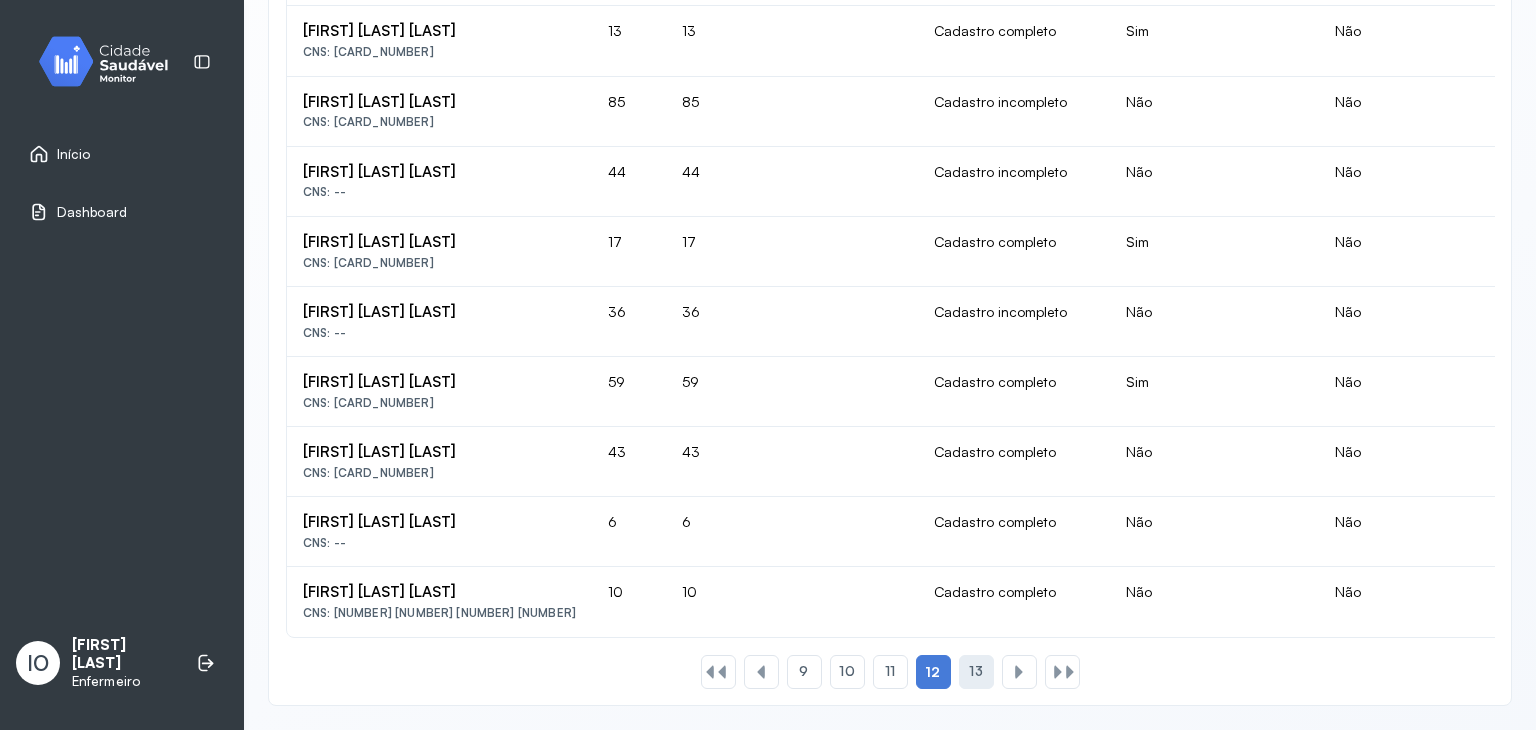 click on "13" at bounding box center (975, 671) 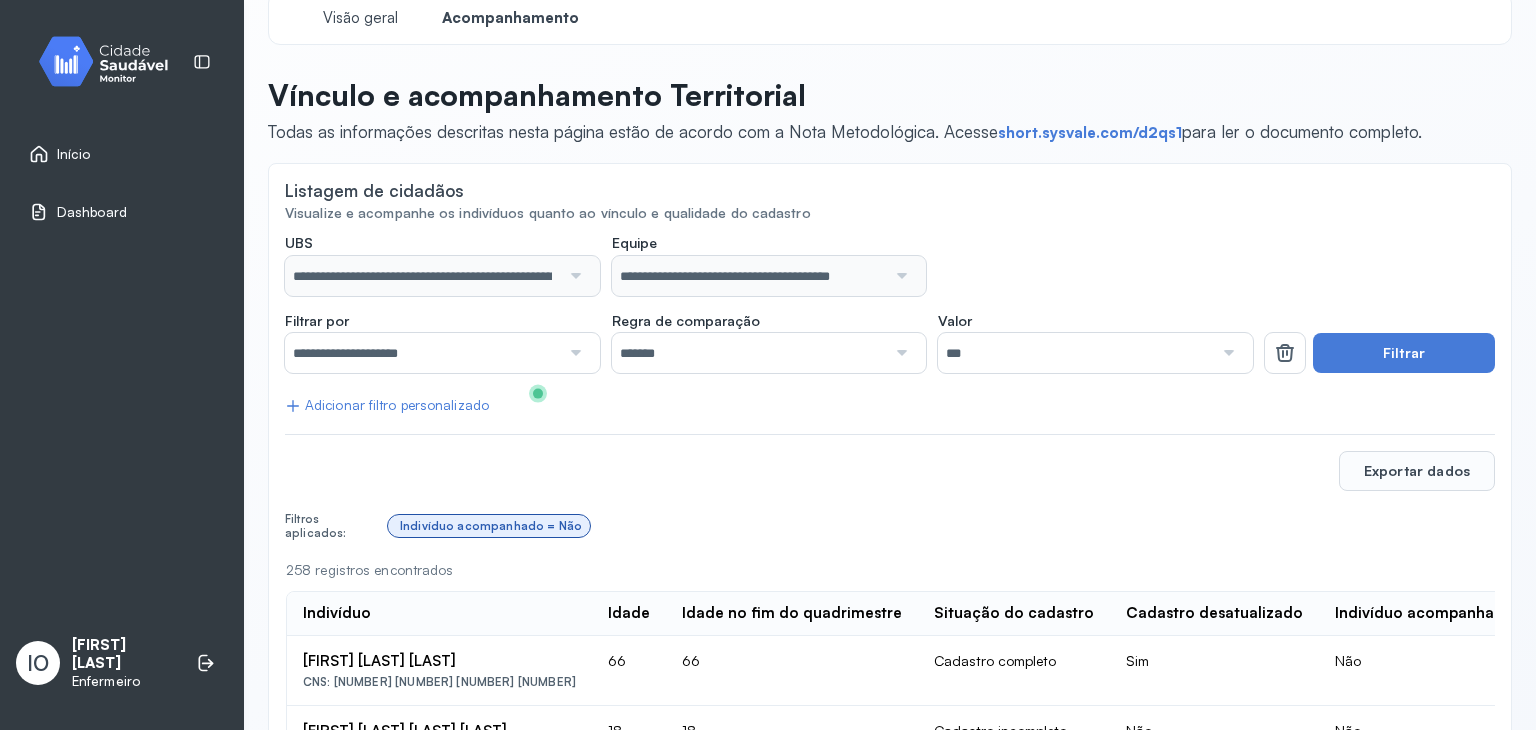 scroll, scrollTop: 0, scrollLeft: 0, axis: both 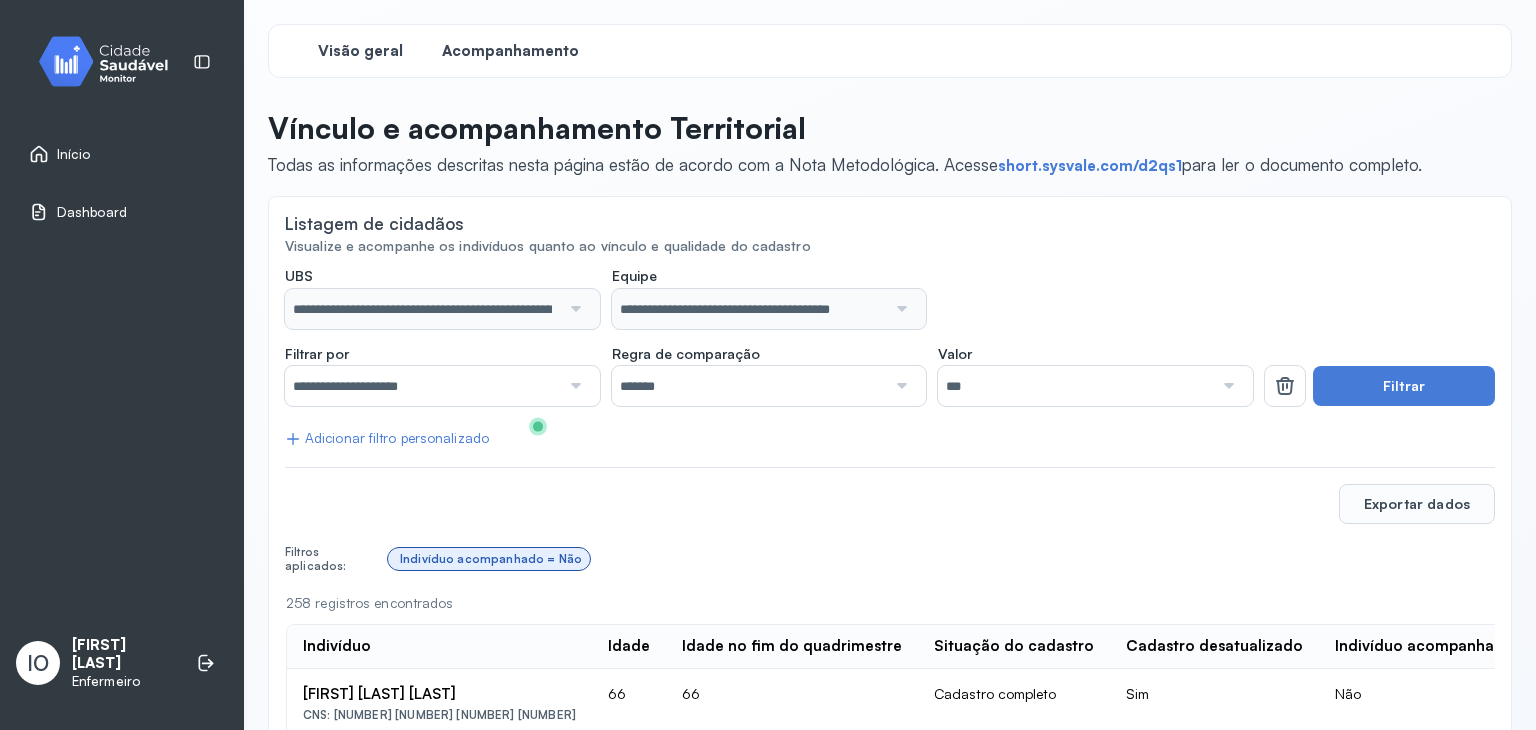 click on "Visão geral" at bounding box center (360, 51) 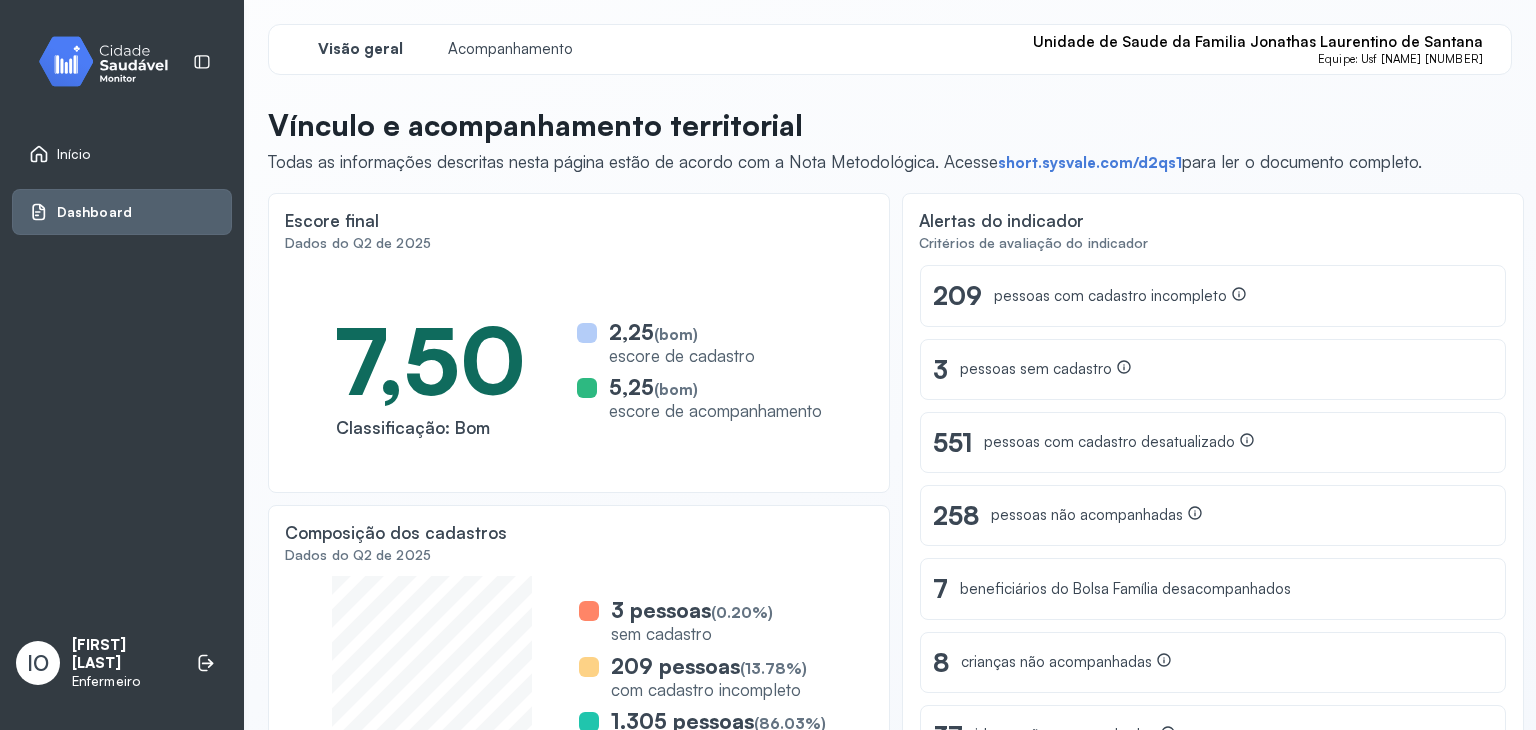 scroll, scrollTop: 200, scrollLeft: 0, axis: vertical 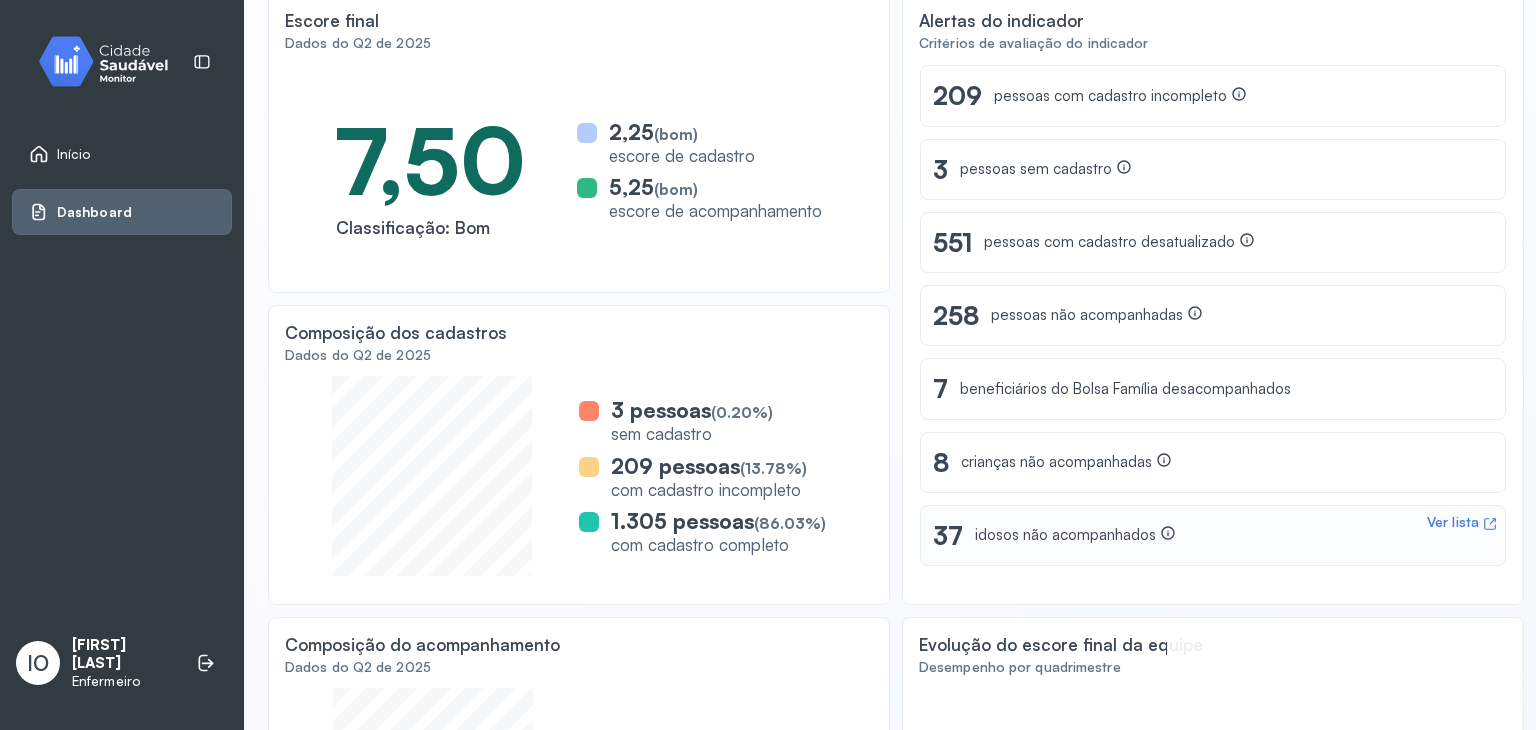 click on "idosos não acompanhados" at bounding box center (1075, 535) 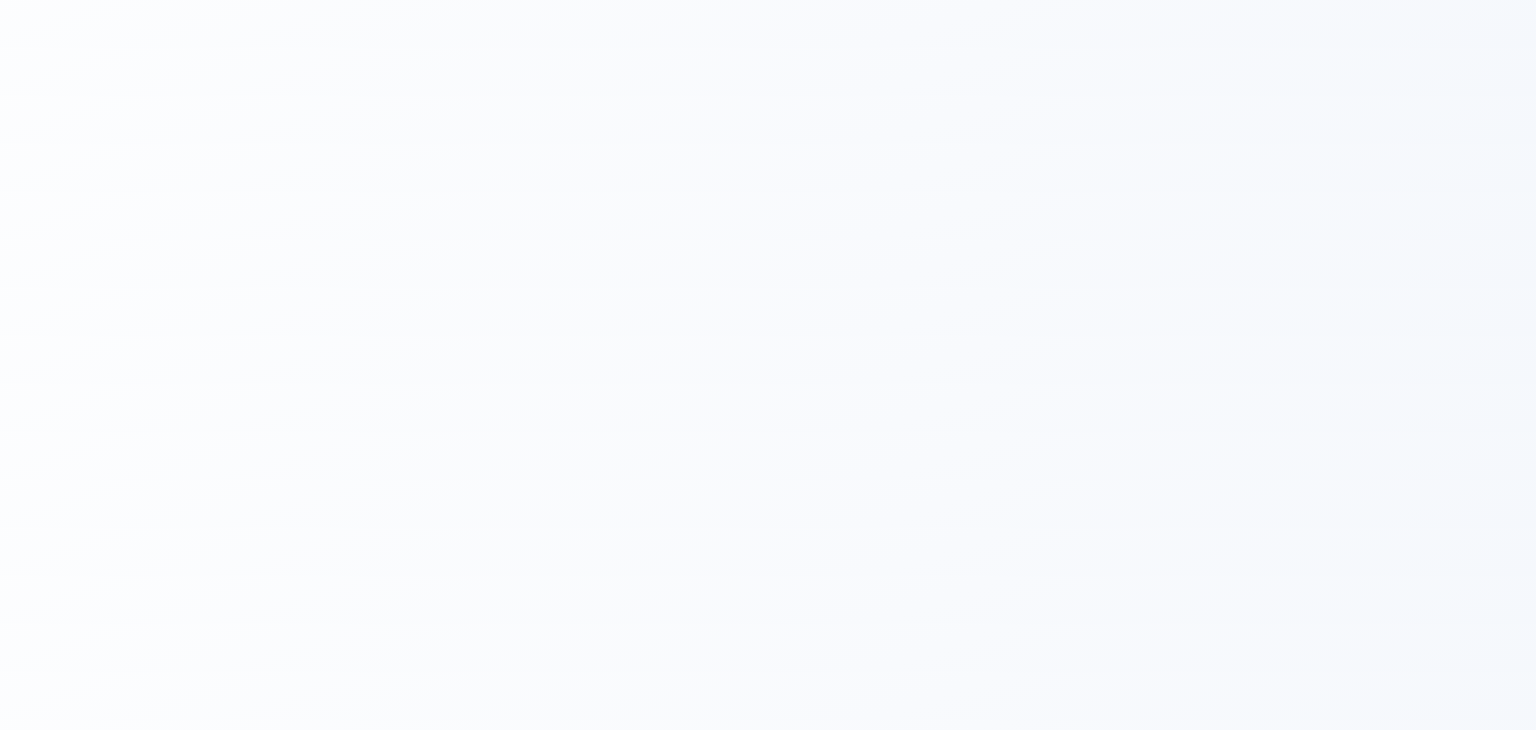 scroll, scrollTop: 0, scrollLeft: 0, axis: both 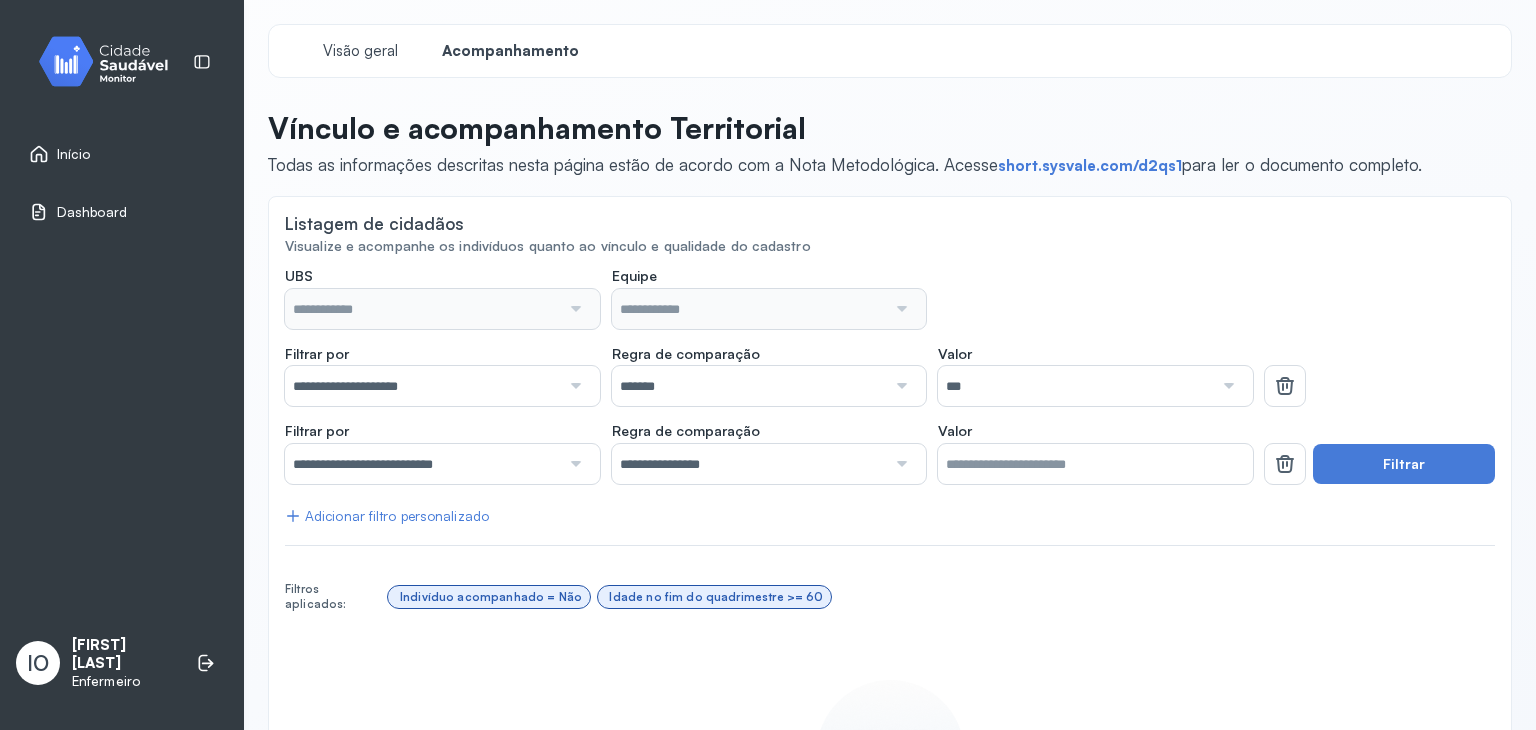 type on "**********" 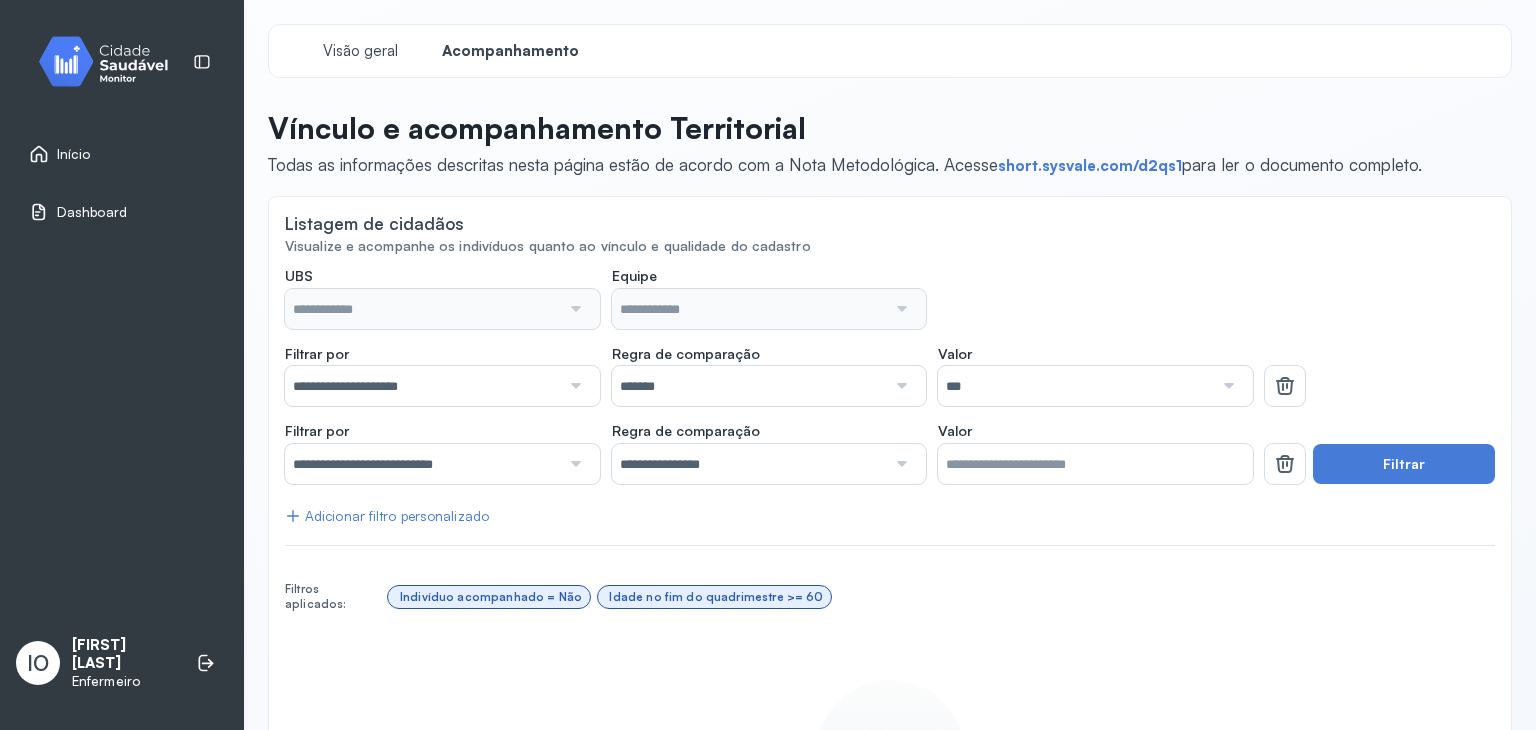 type on "**********" 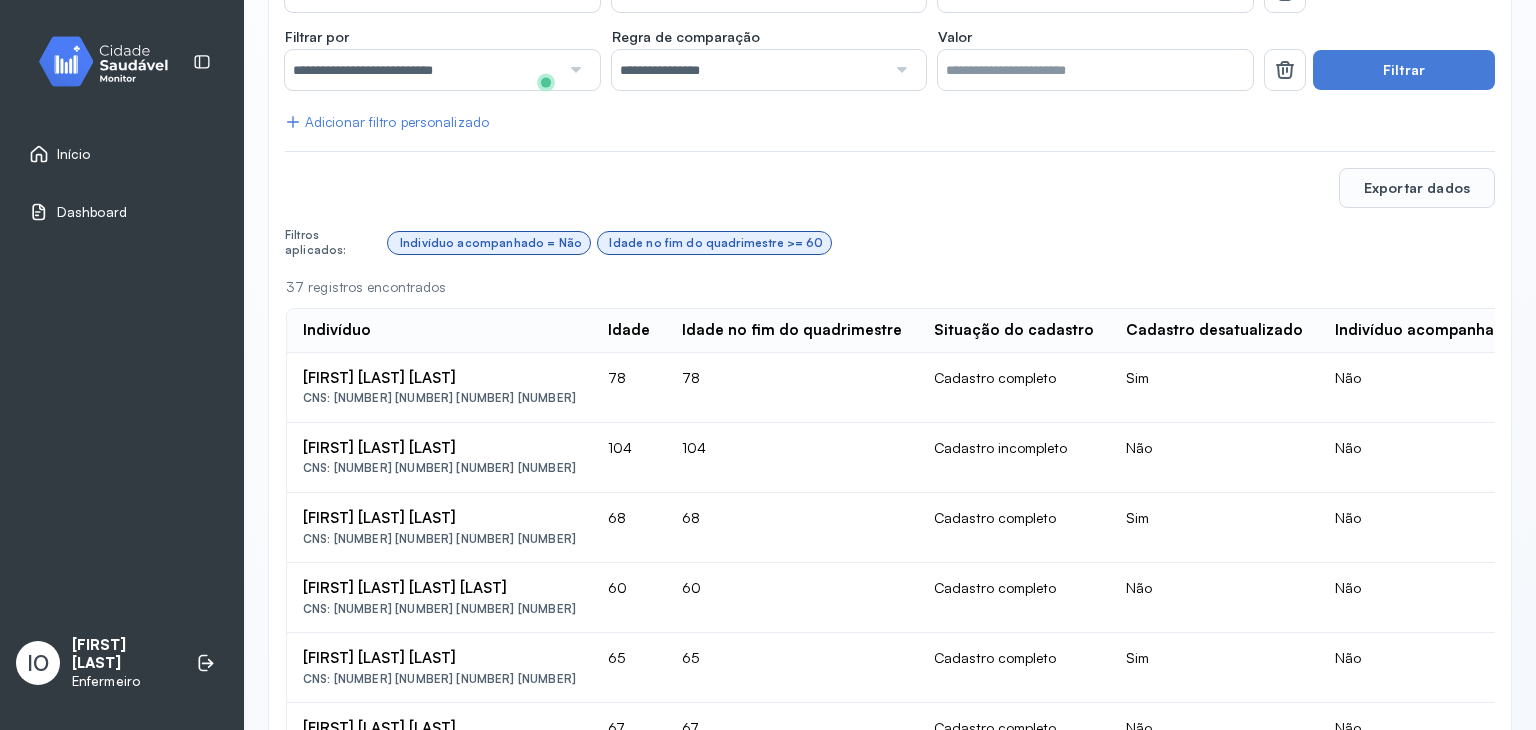 scroll, scrollTop: 400, scrollLeft: 0, axis: vertical 